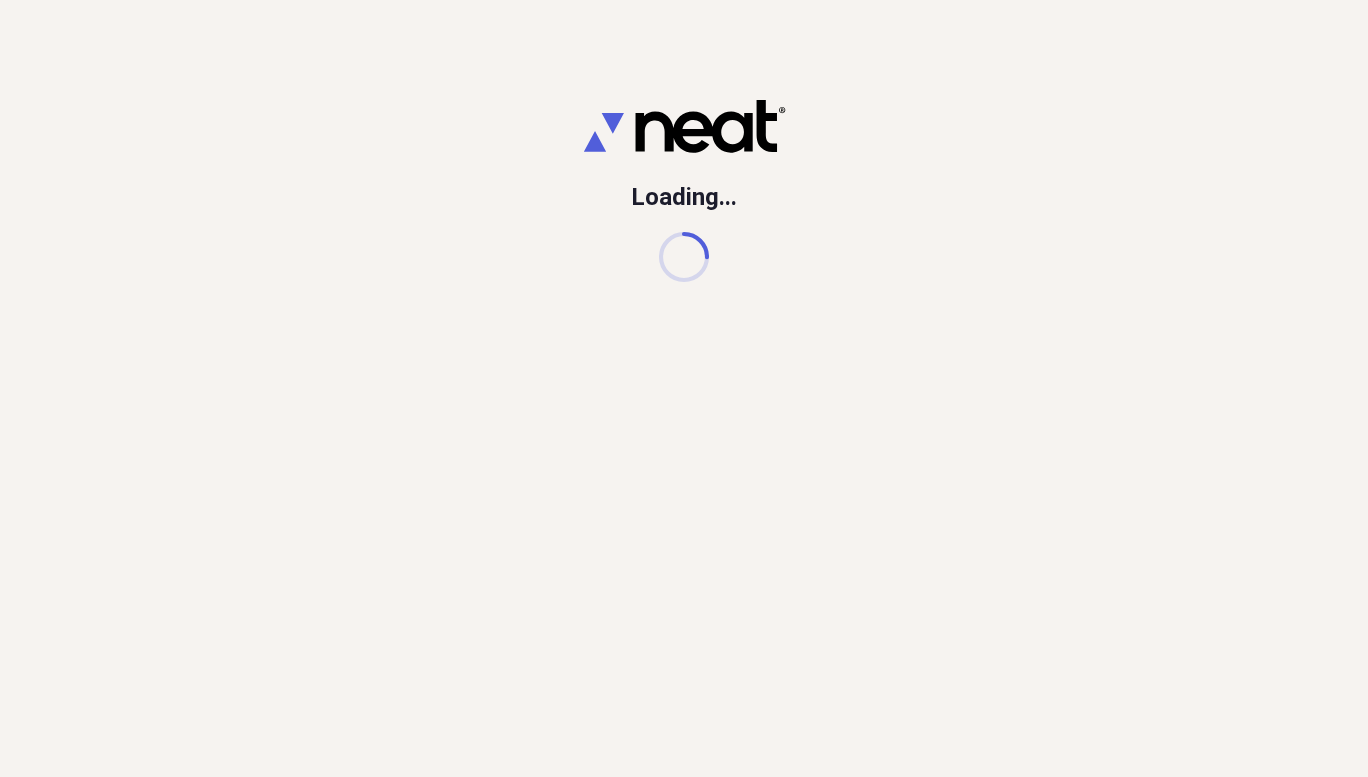 scroll, scrollTop: 0, scrollLeft: 0, axis: both 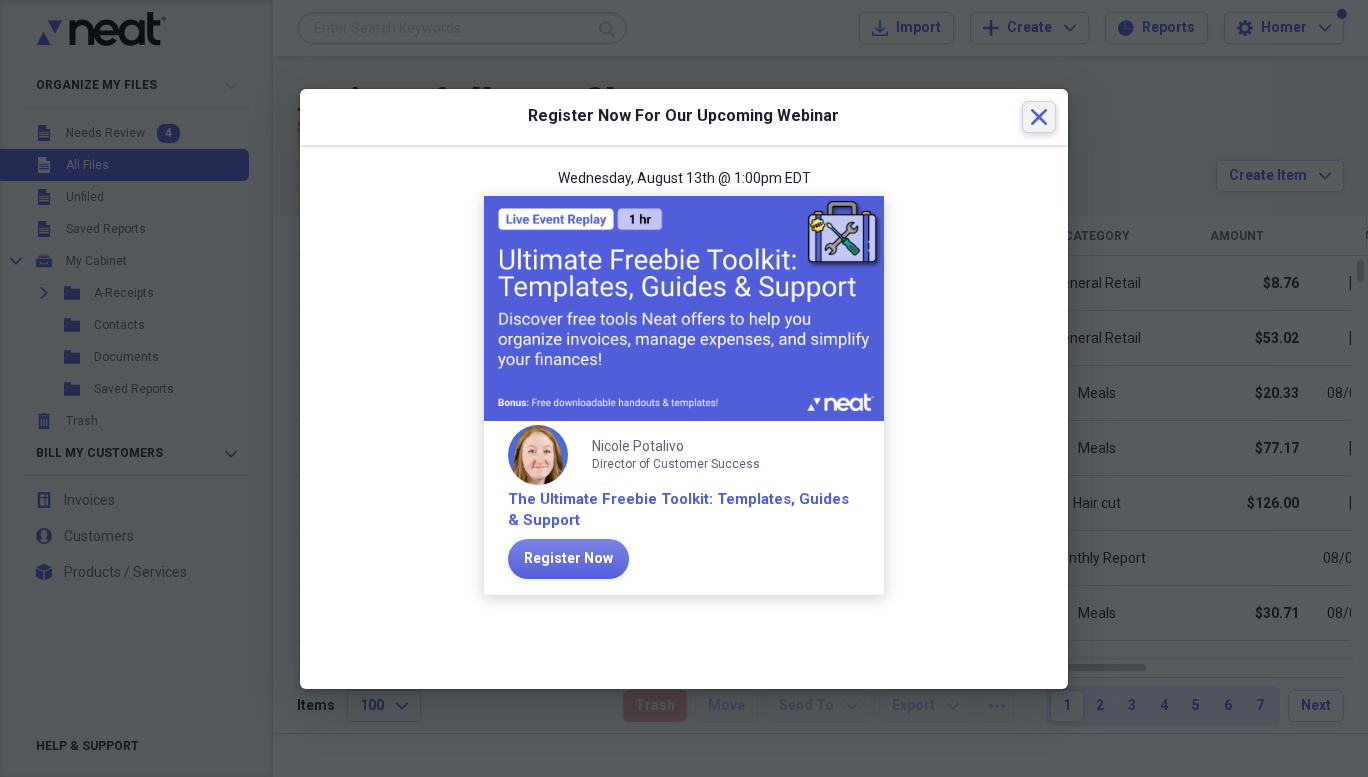 click on "Close" 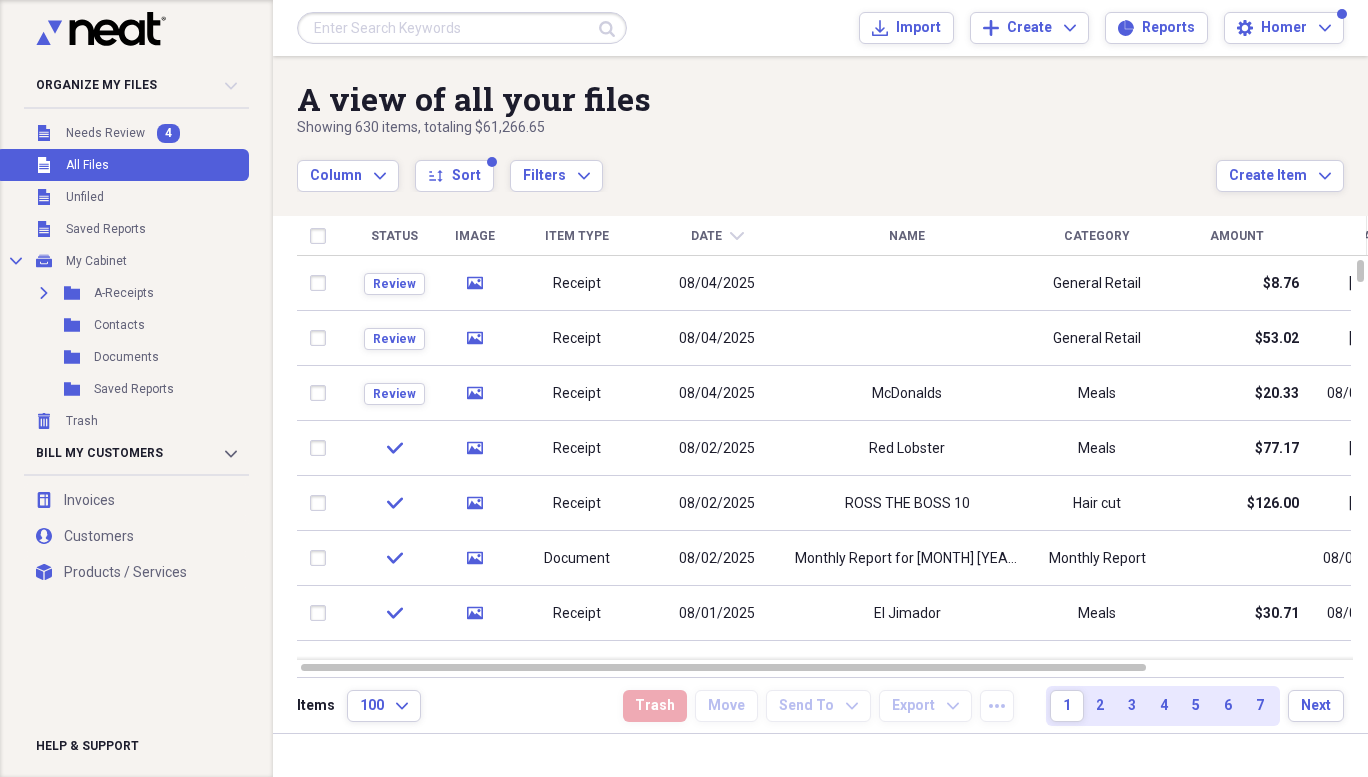 click on "Needs Review" at bounding box center (105, 133) 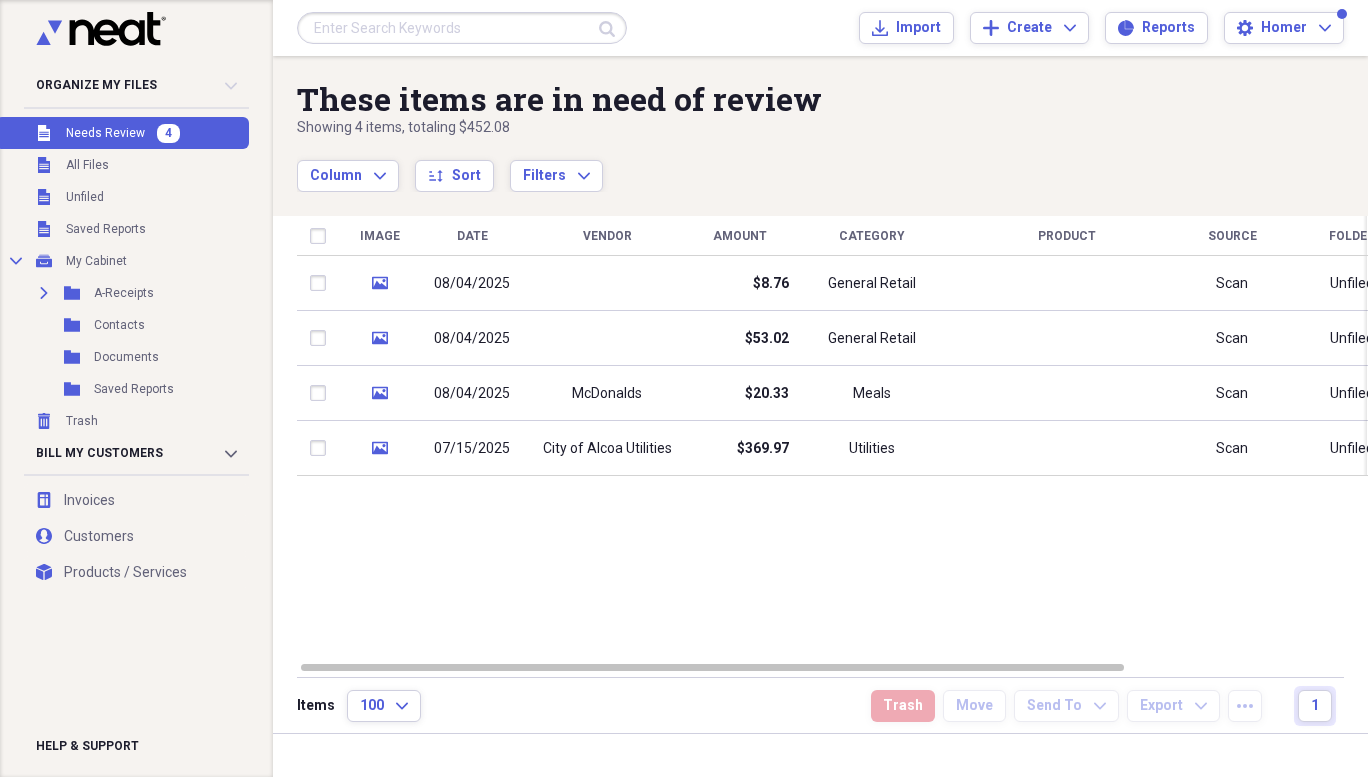click on "City of Alcoa Utilities" at bounding box center [607, 449] 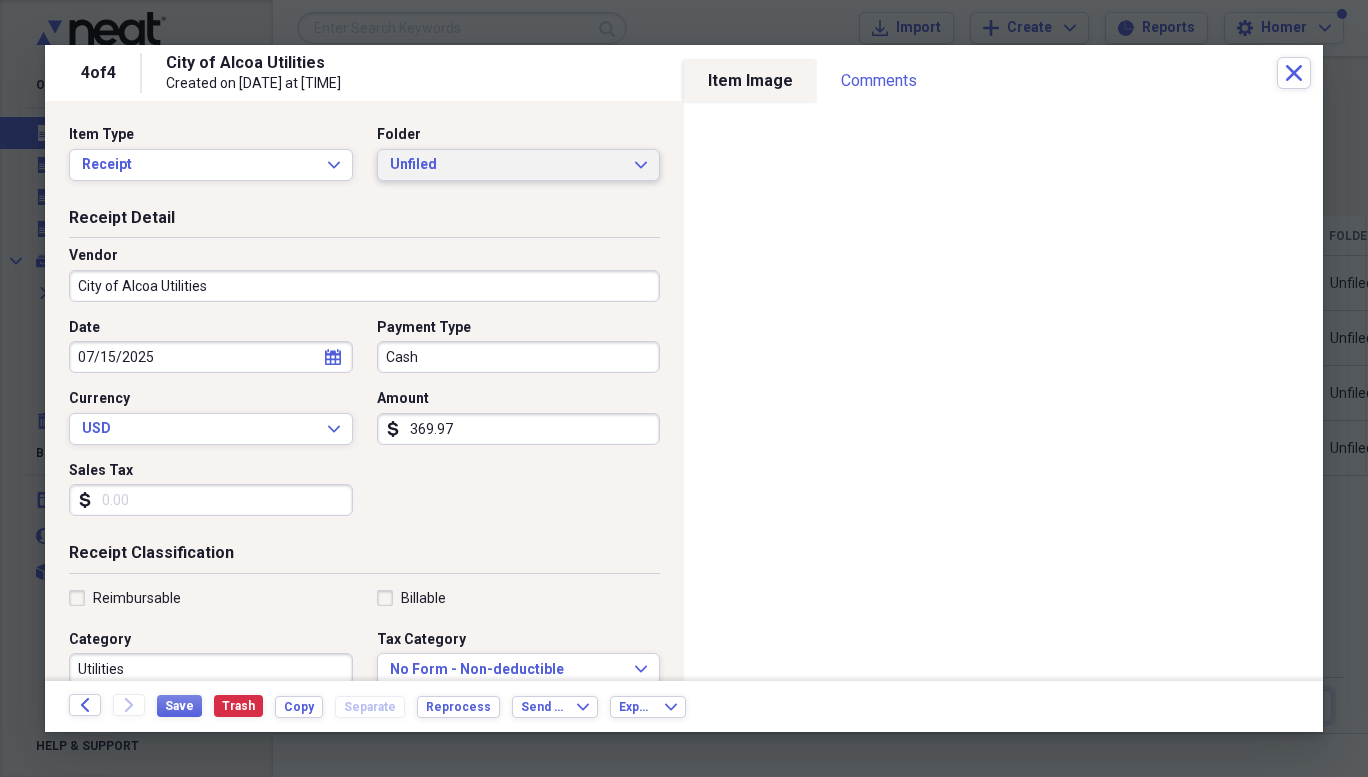 click on "Expand" 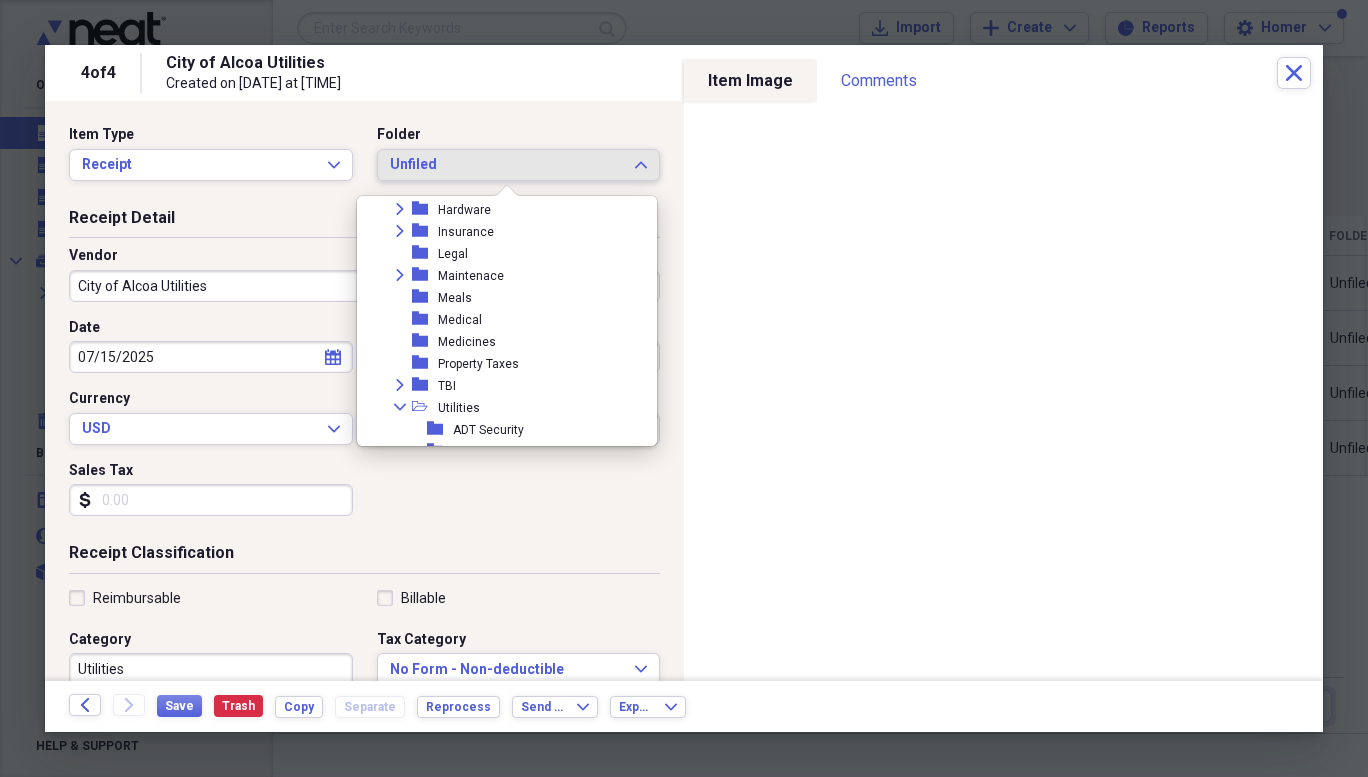 scroll, scrollTop: 366, scrollLeft: 0, axis: vertical 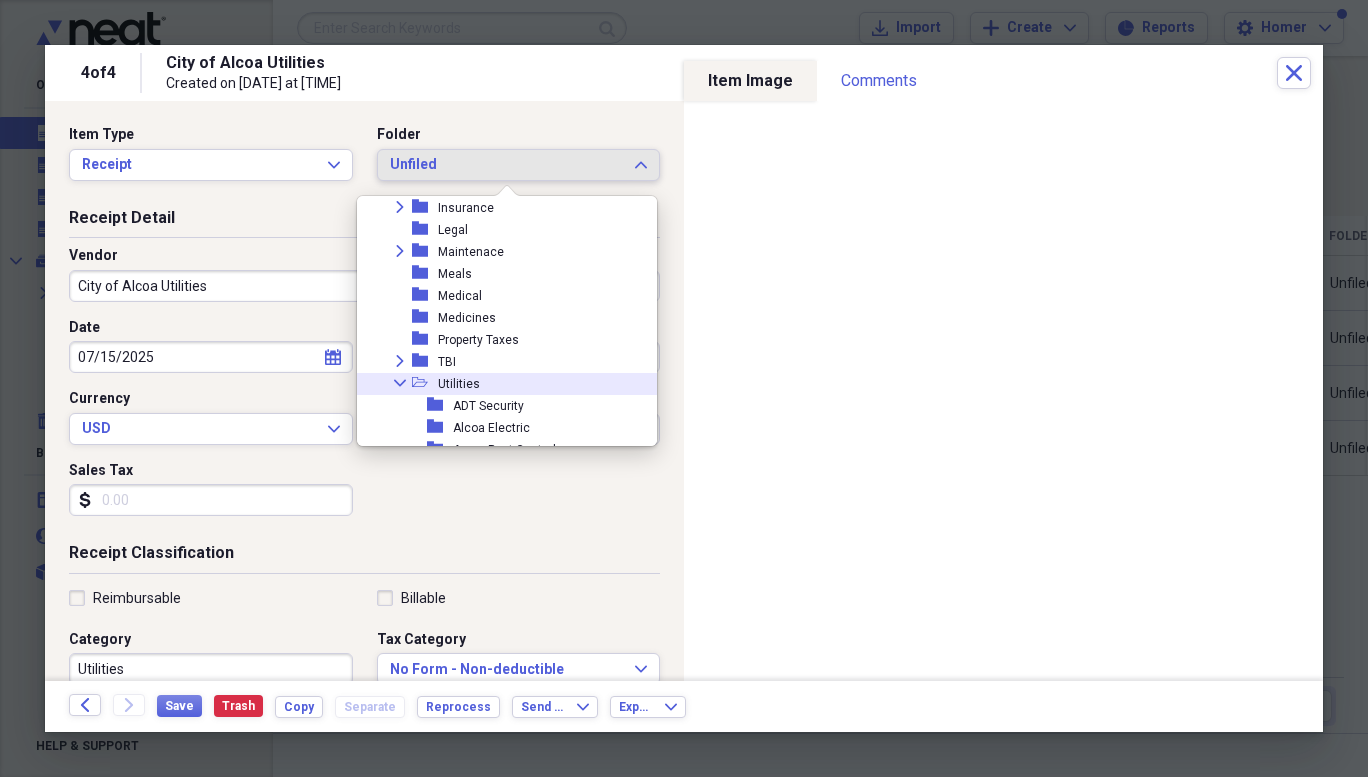click on "Collapse" 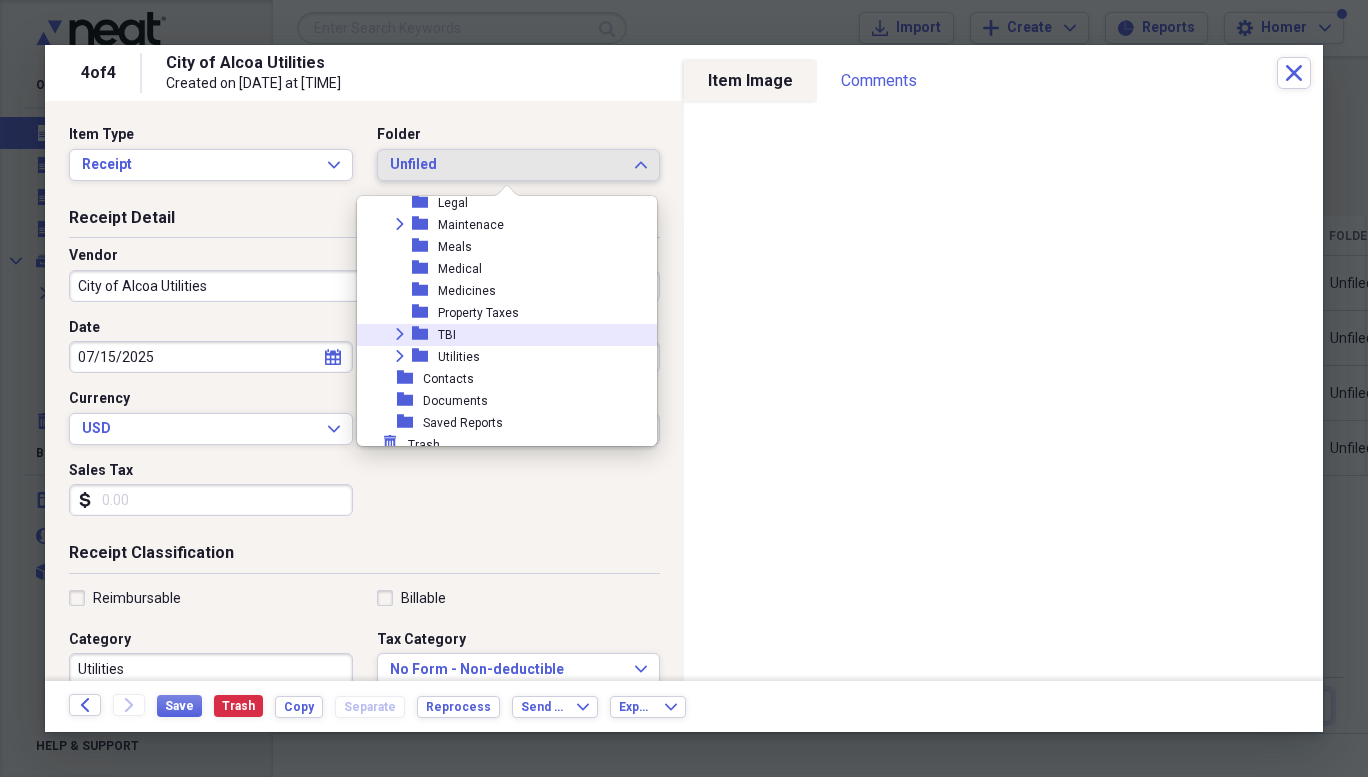 scroll, scrollTop: 403, scrollLeft: 0, axis: vertical 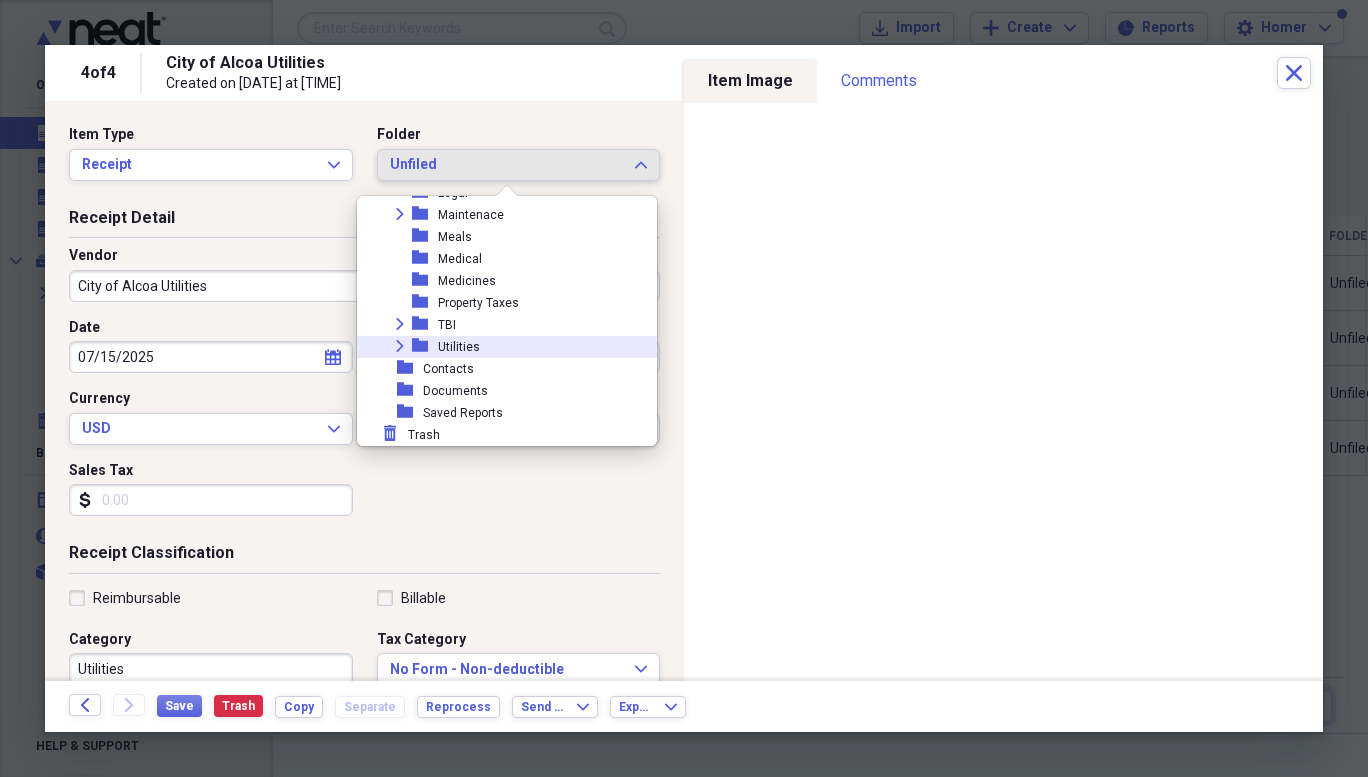click 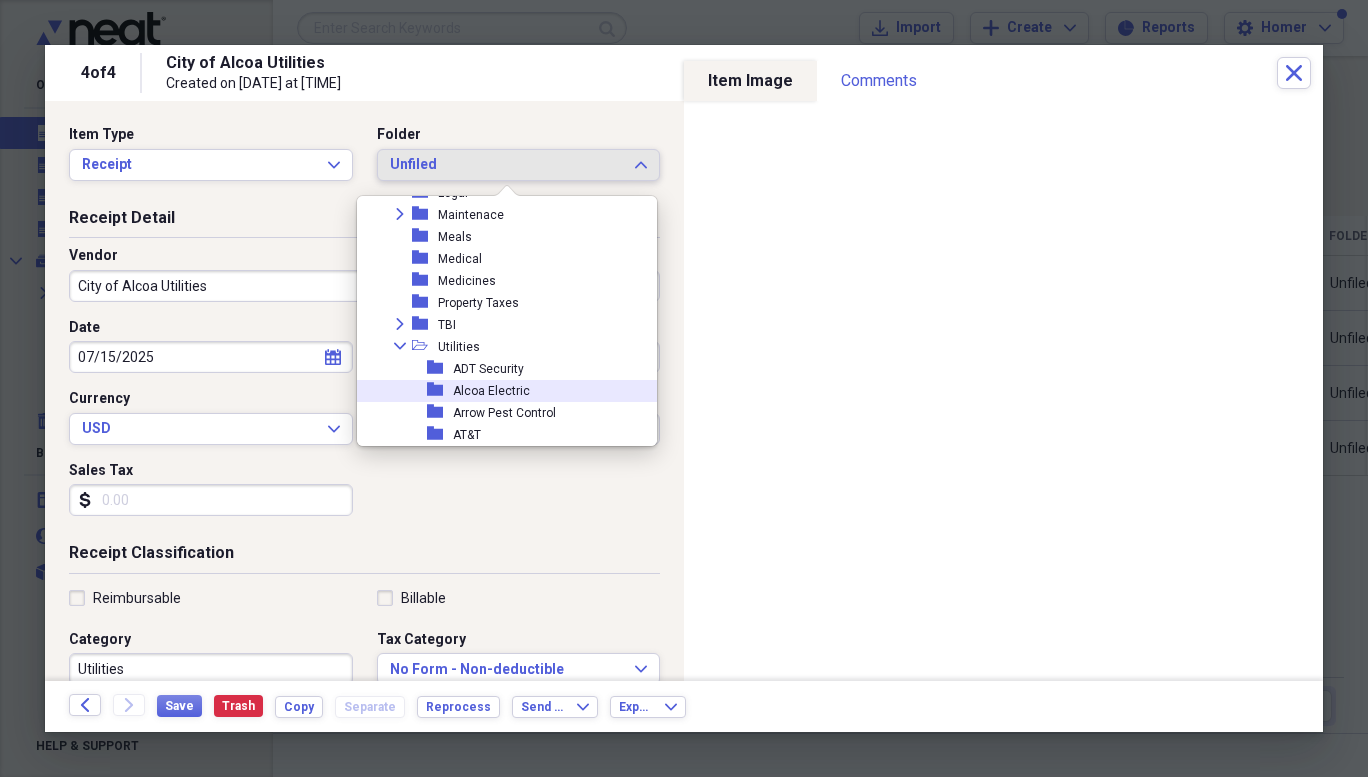 click on "Alcoa Electric" at bounding box center (491, 391) 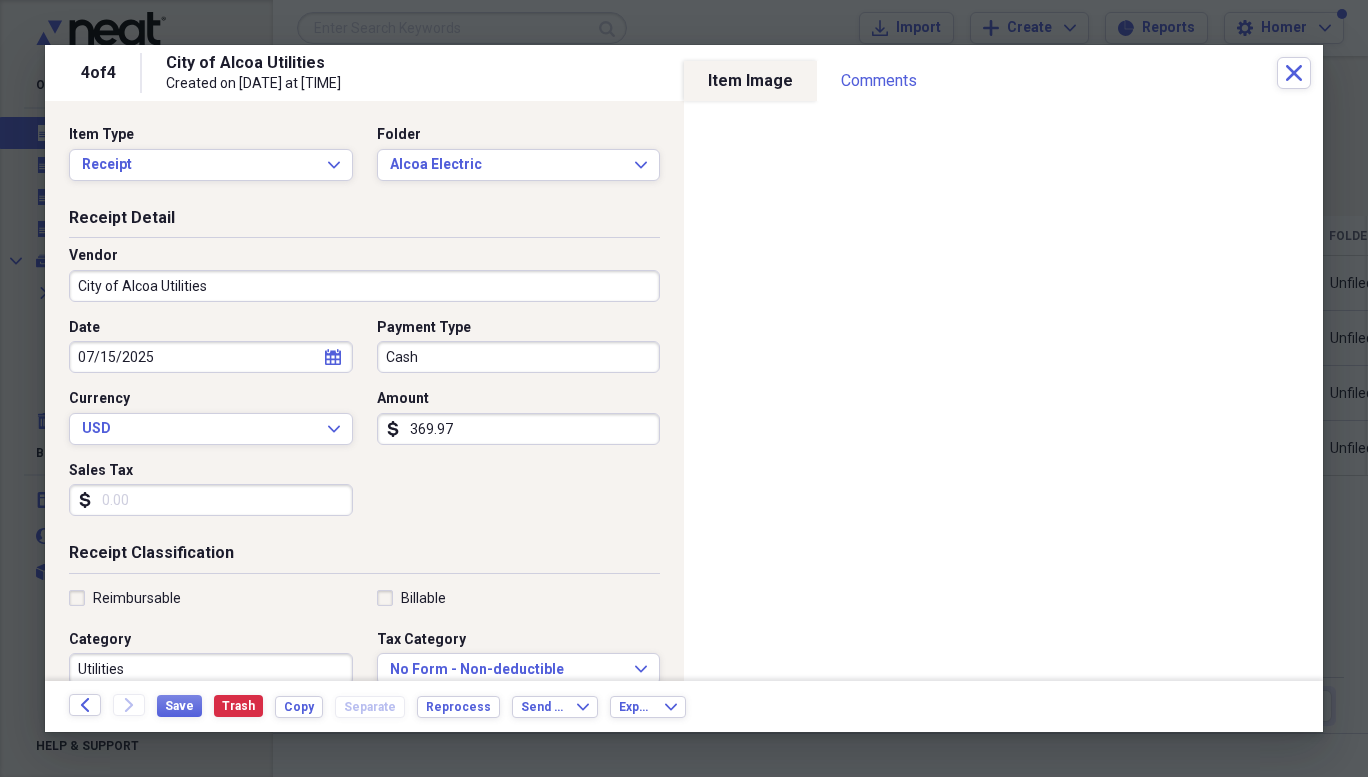 click on "Sales Tax" at bounding box center [211, 500] 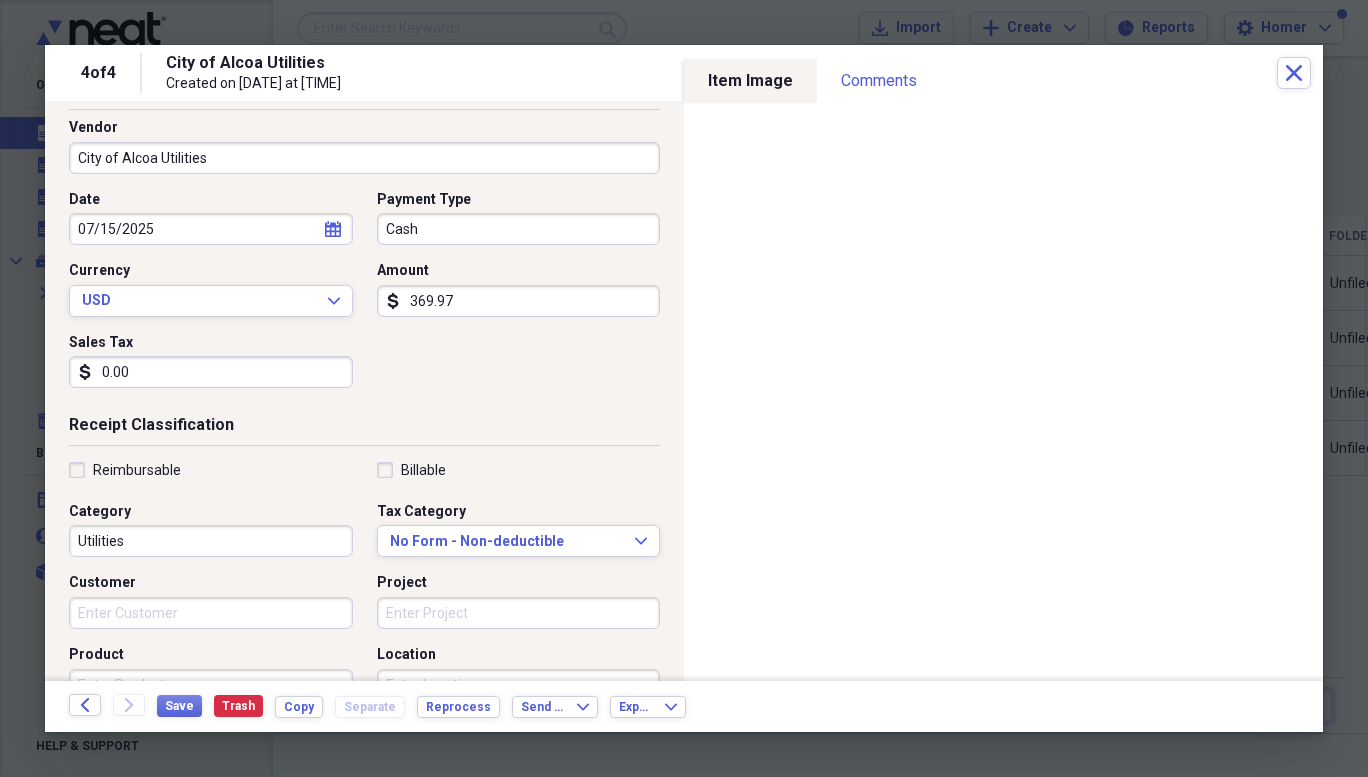 scroll, scrollTop: 300, scrollLeft: 0, axis: vertical 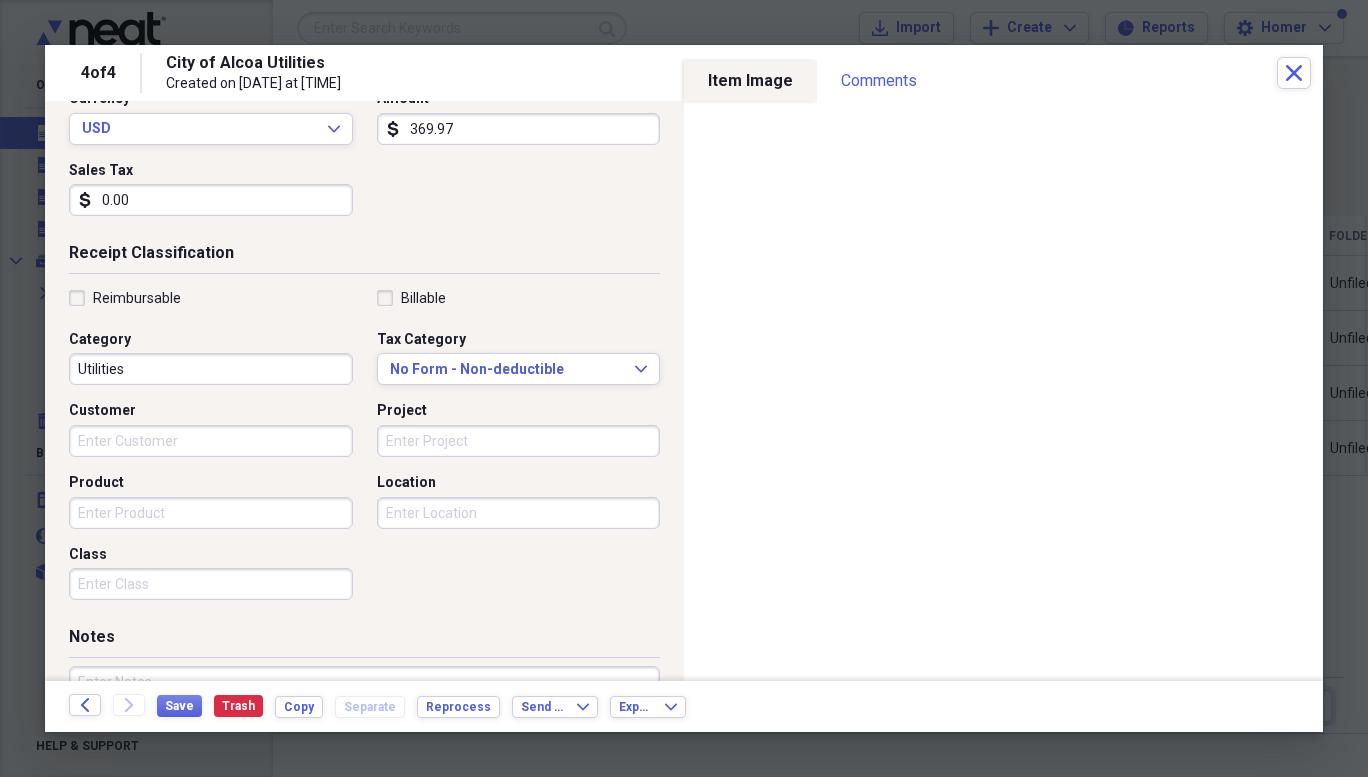 type on "0.00" 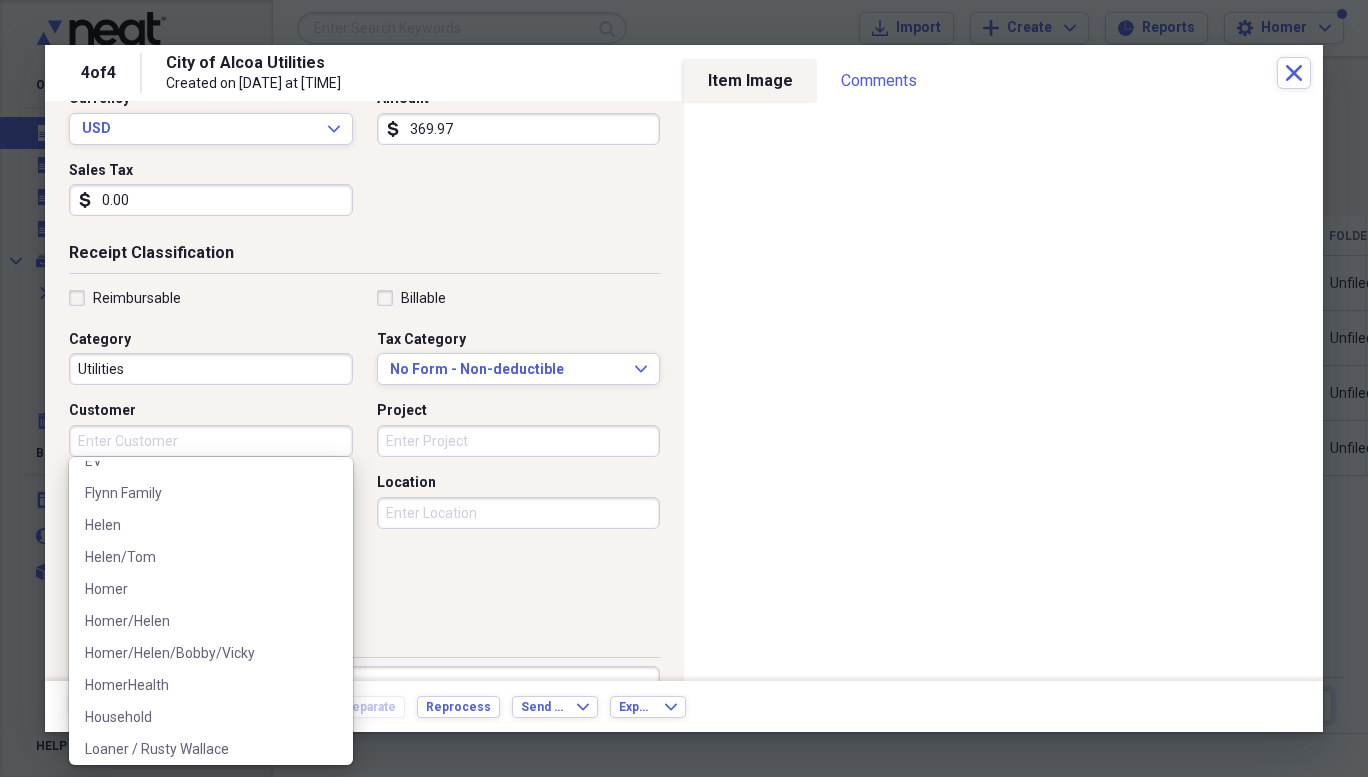 scroll, scrollTop: 135, scrollLeft: 0, axis: vertical 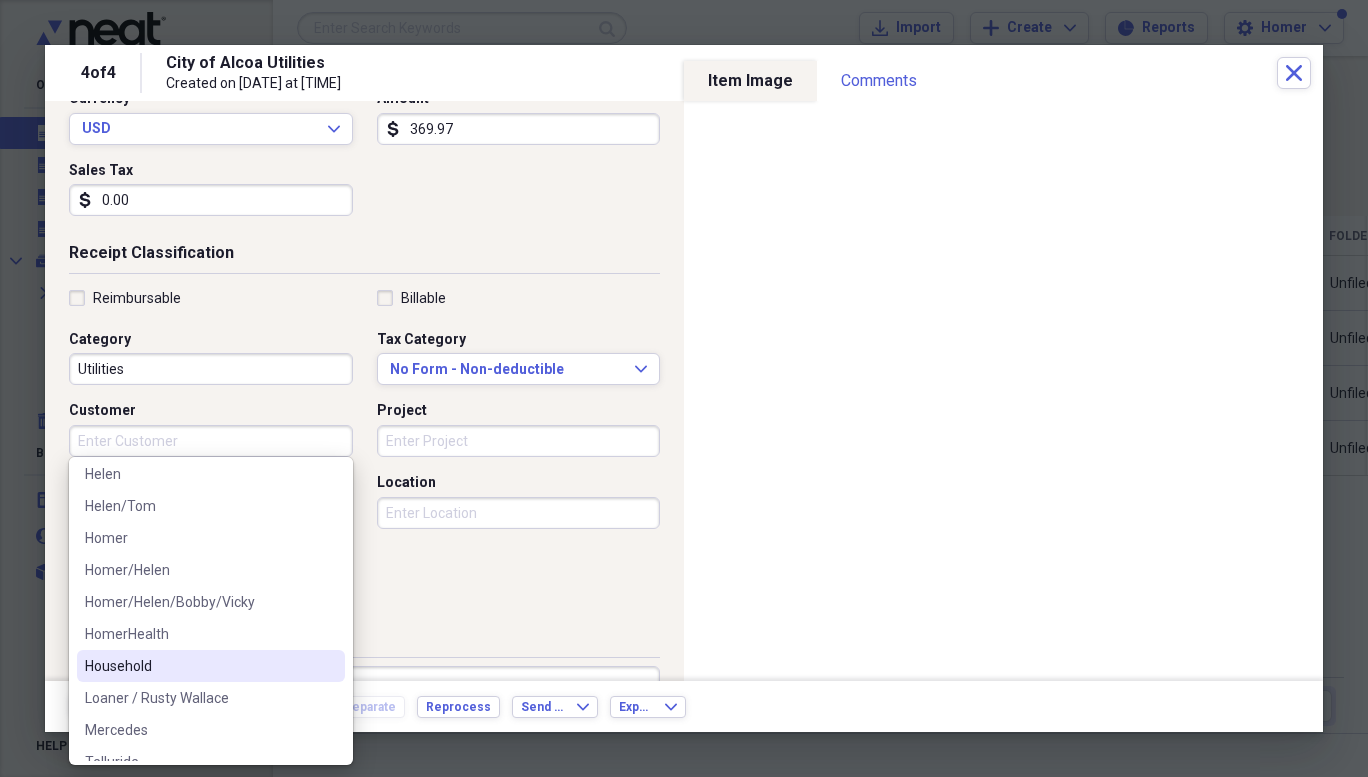 click on "Household" at bounding box center [199, 666] 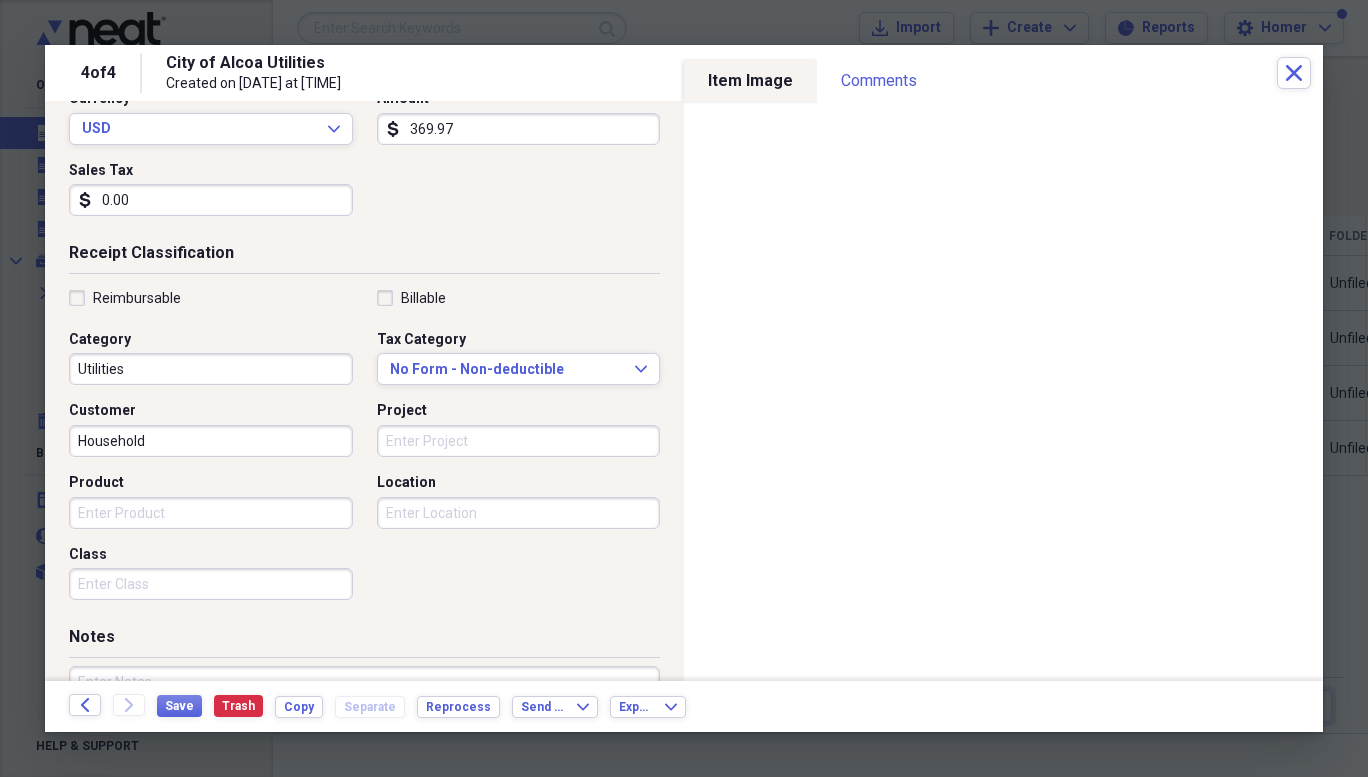 click on "Project" at bounding box center (519, 441) 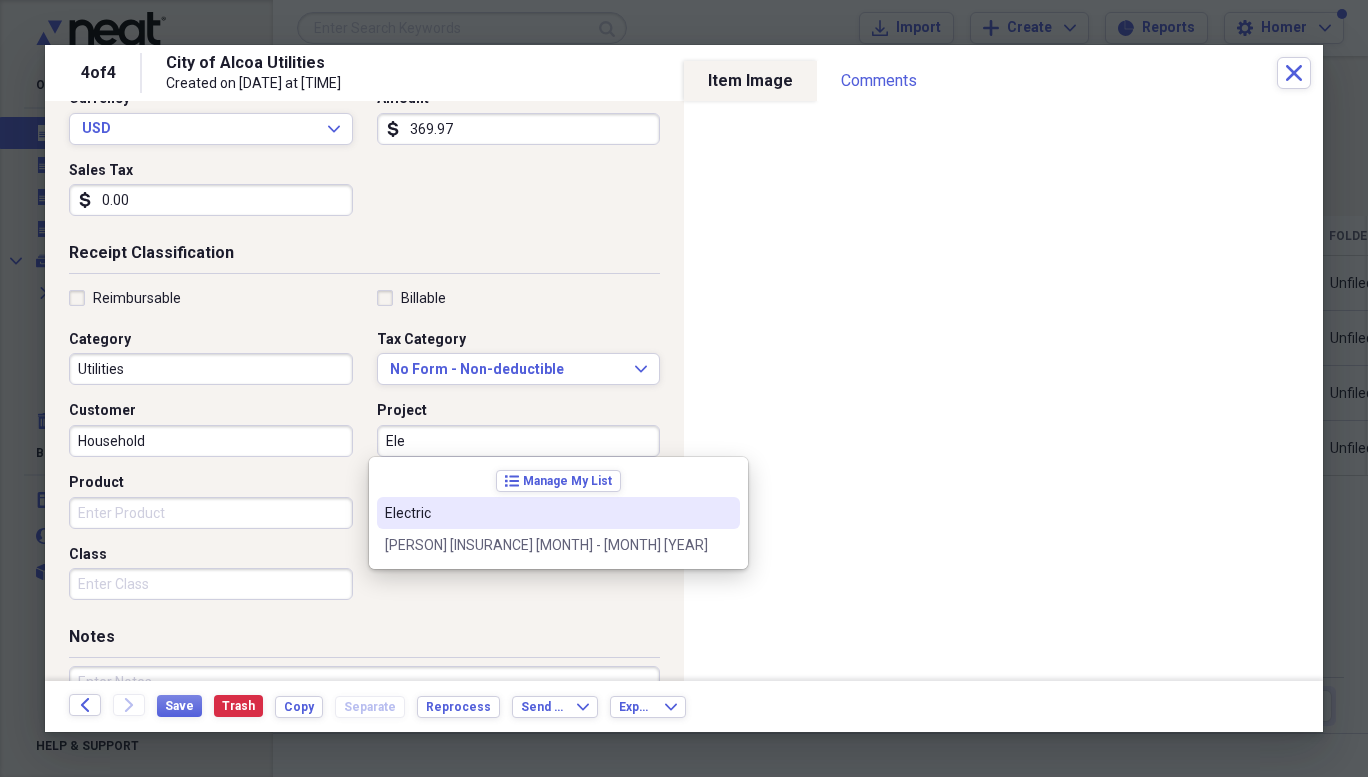 click on "Electric" at bounding box center (546, 513) 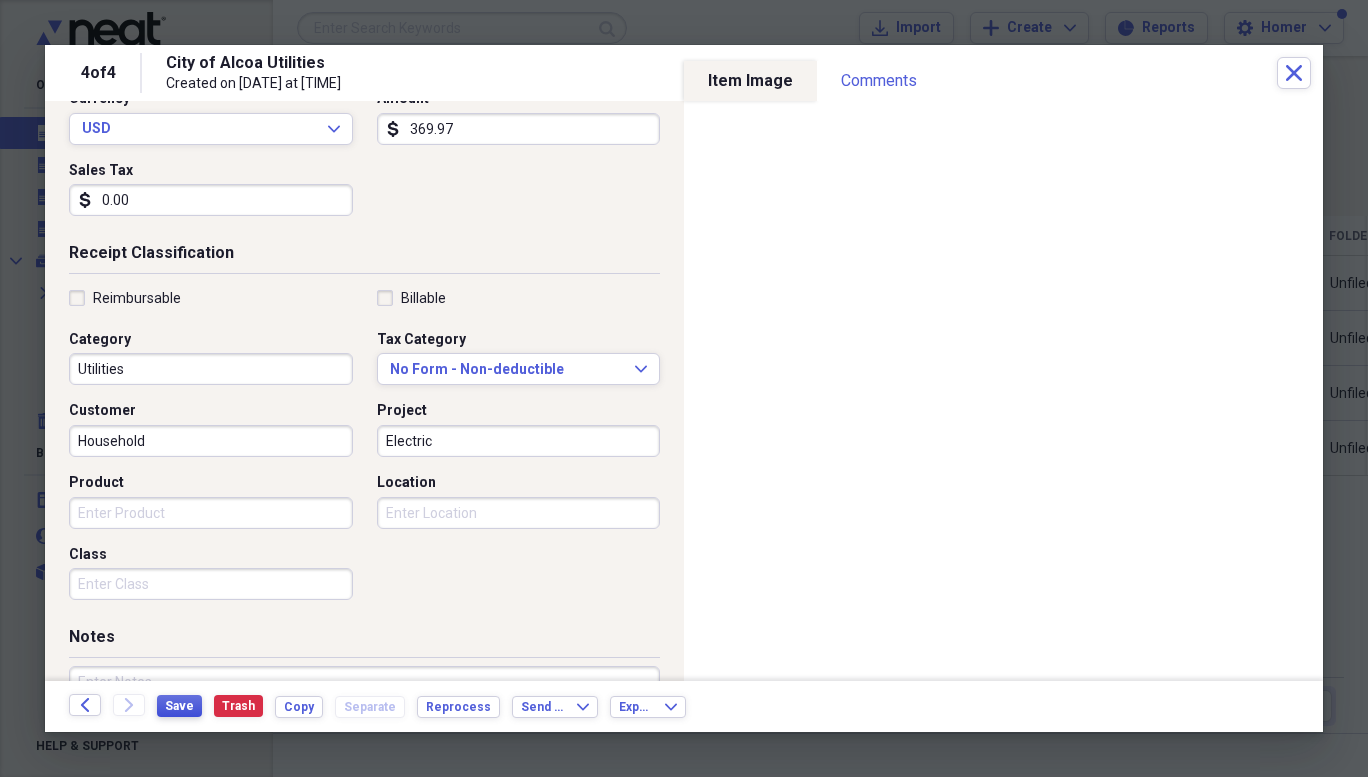 click on "Save" at bounding box center (179, 706) 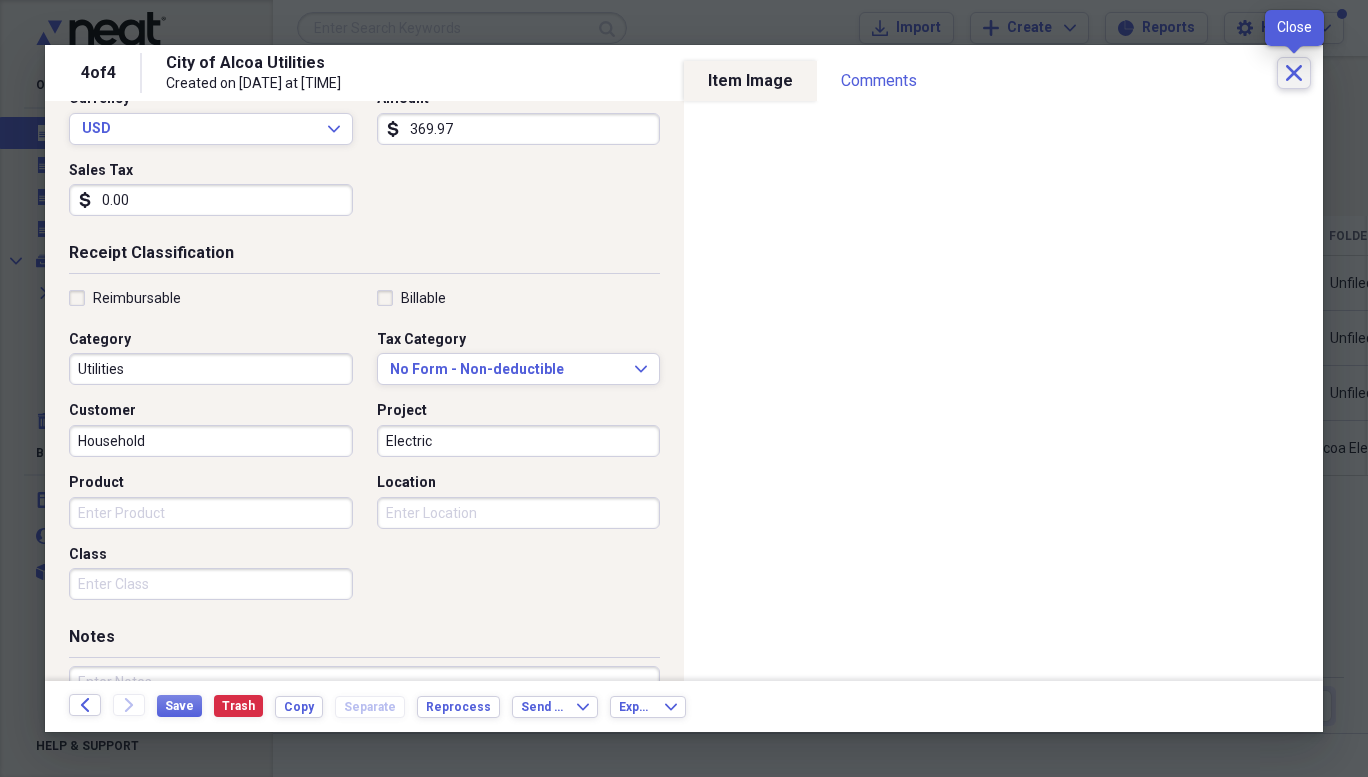 click on "Close" 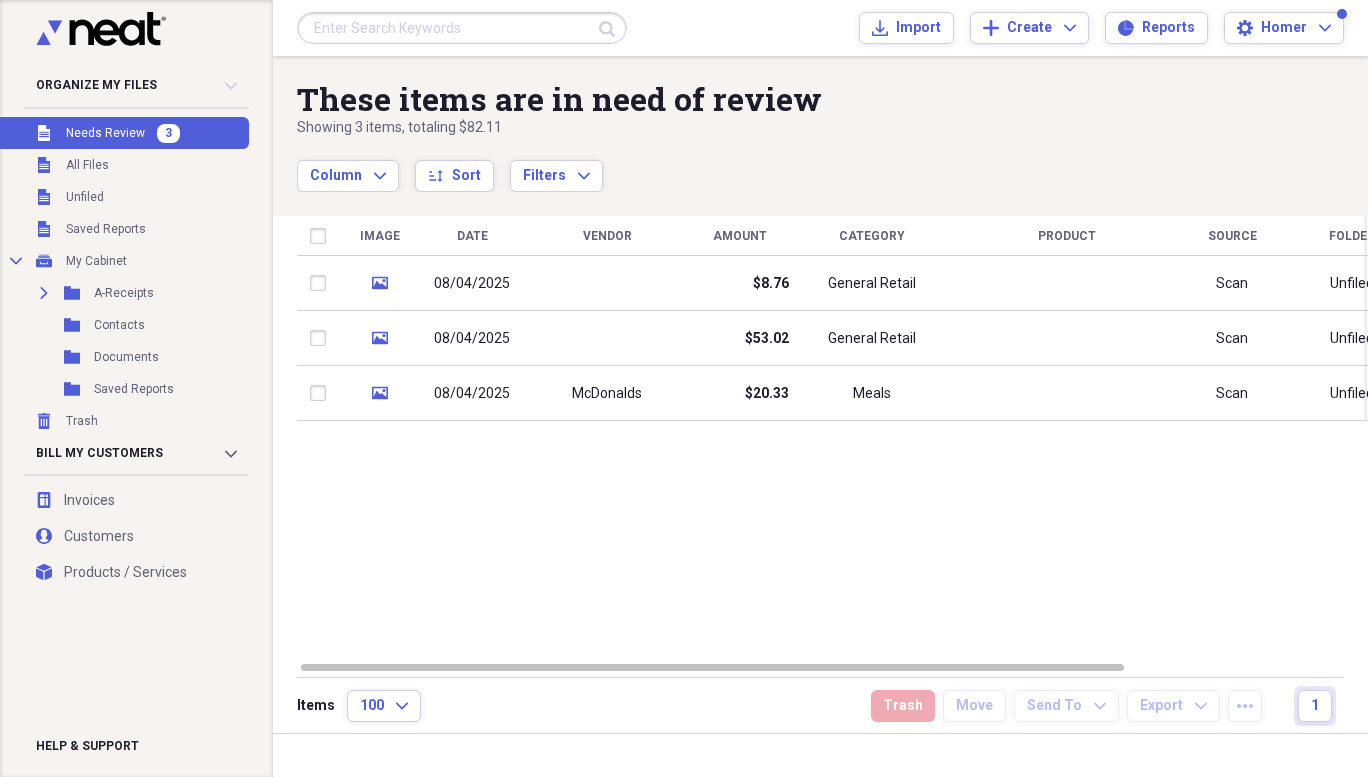 click on "08/04/2025" at bounding box center [472, 394] 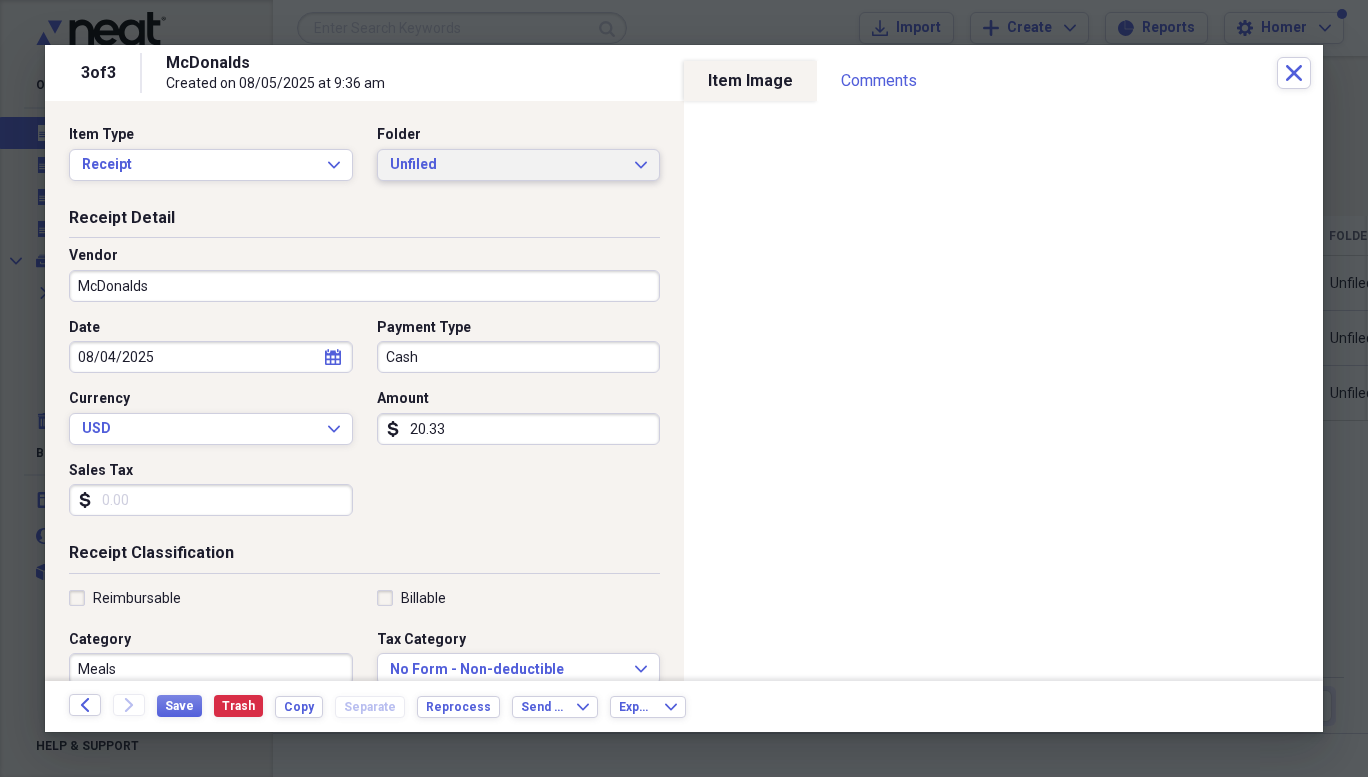 click on "Expand" 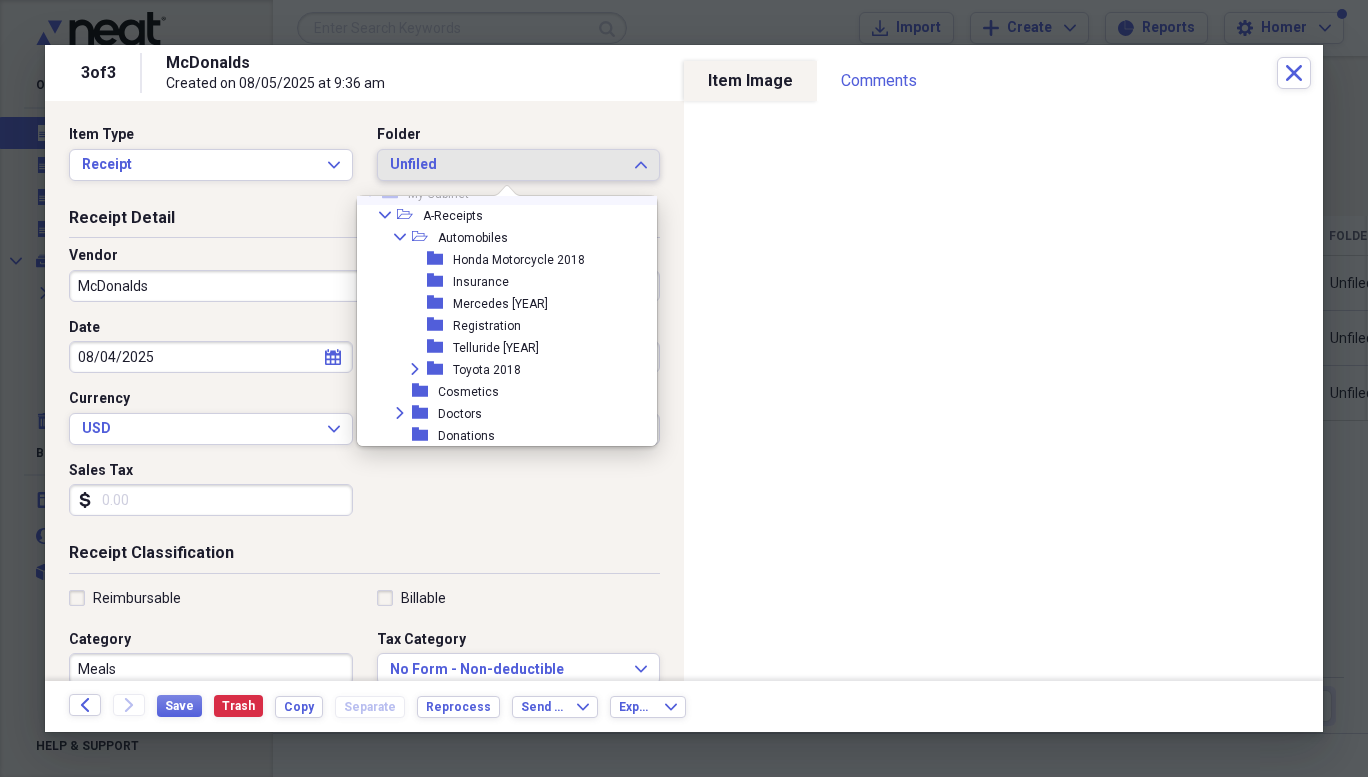 scroll, scrollTop: 51, scrollLeft: 0, axis: vertical 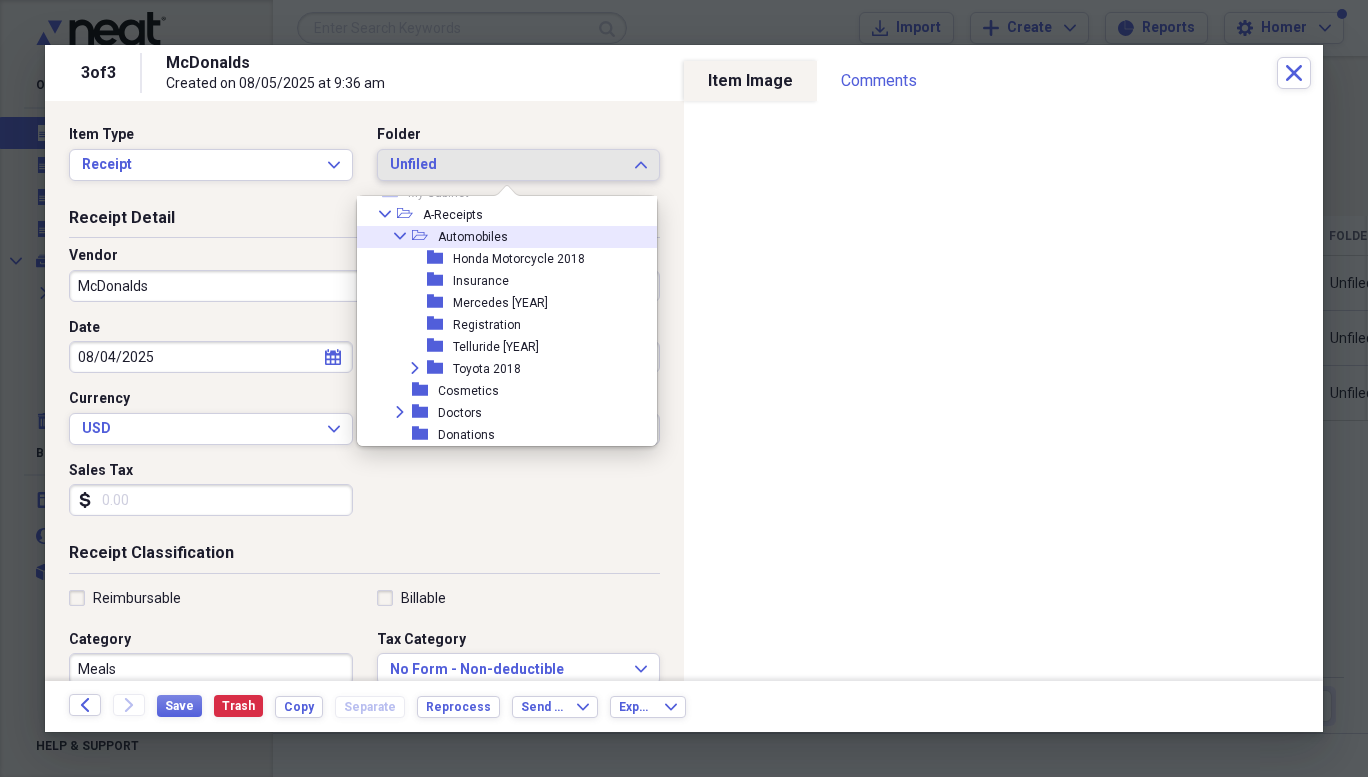 click 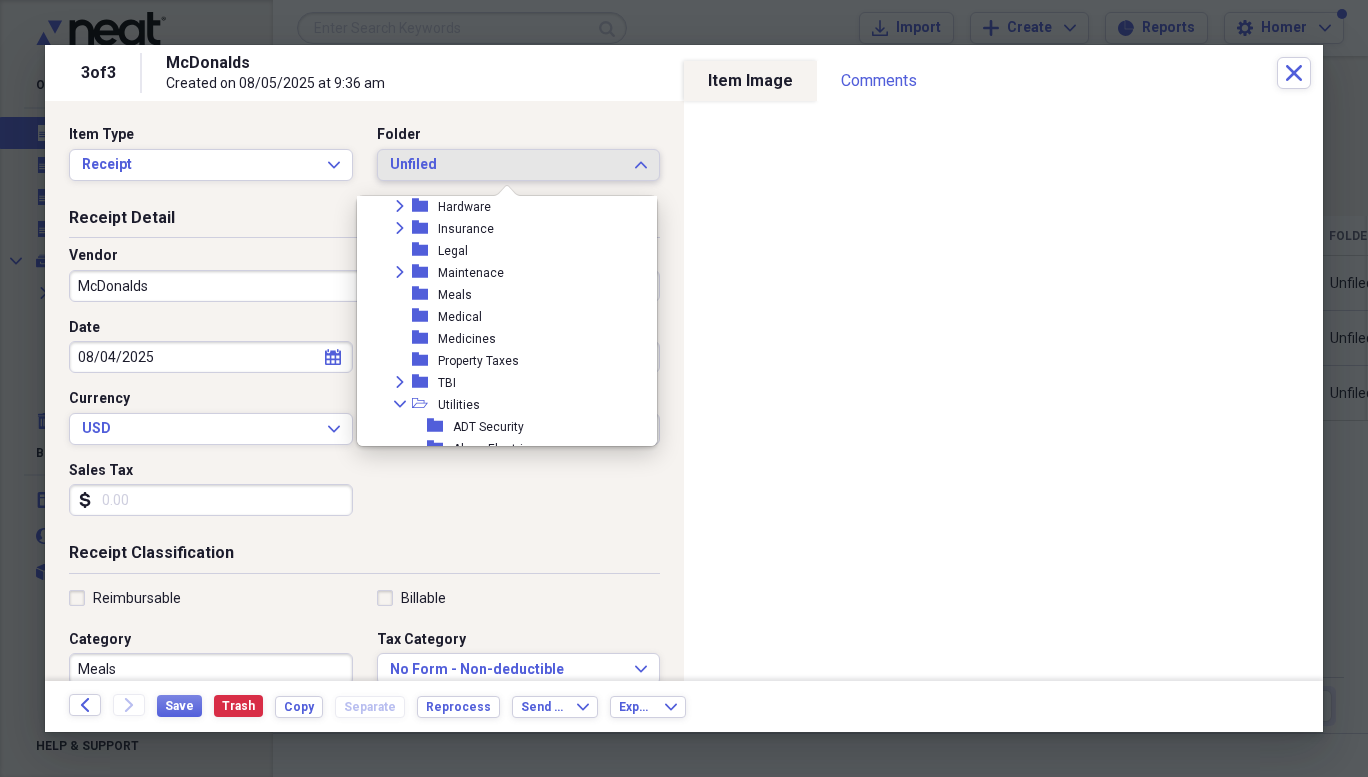scroll, scrollTop: 248, scrollLeft: 0, axis: vertical 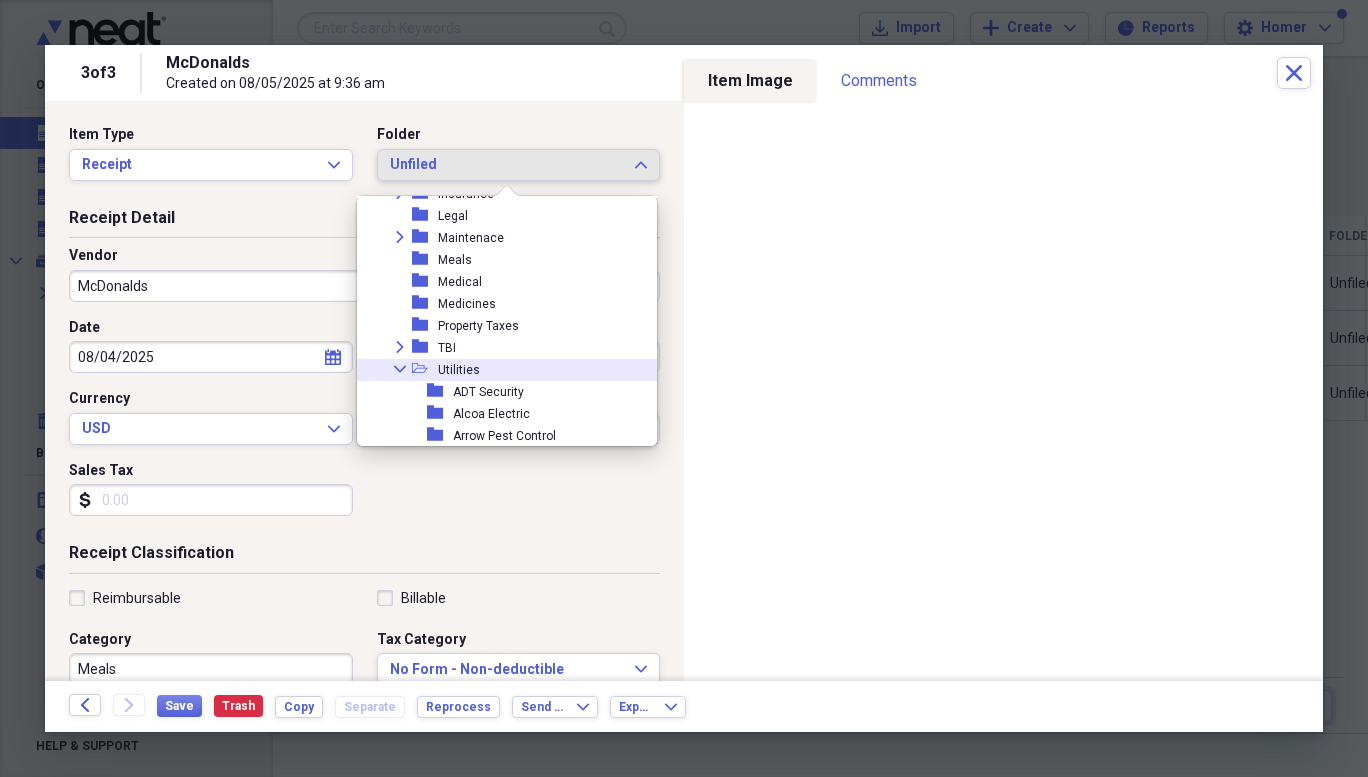 click on "Collapse" 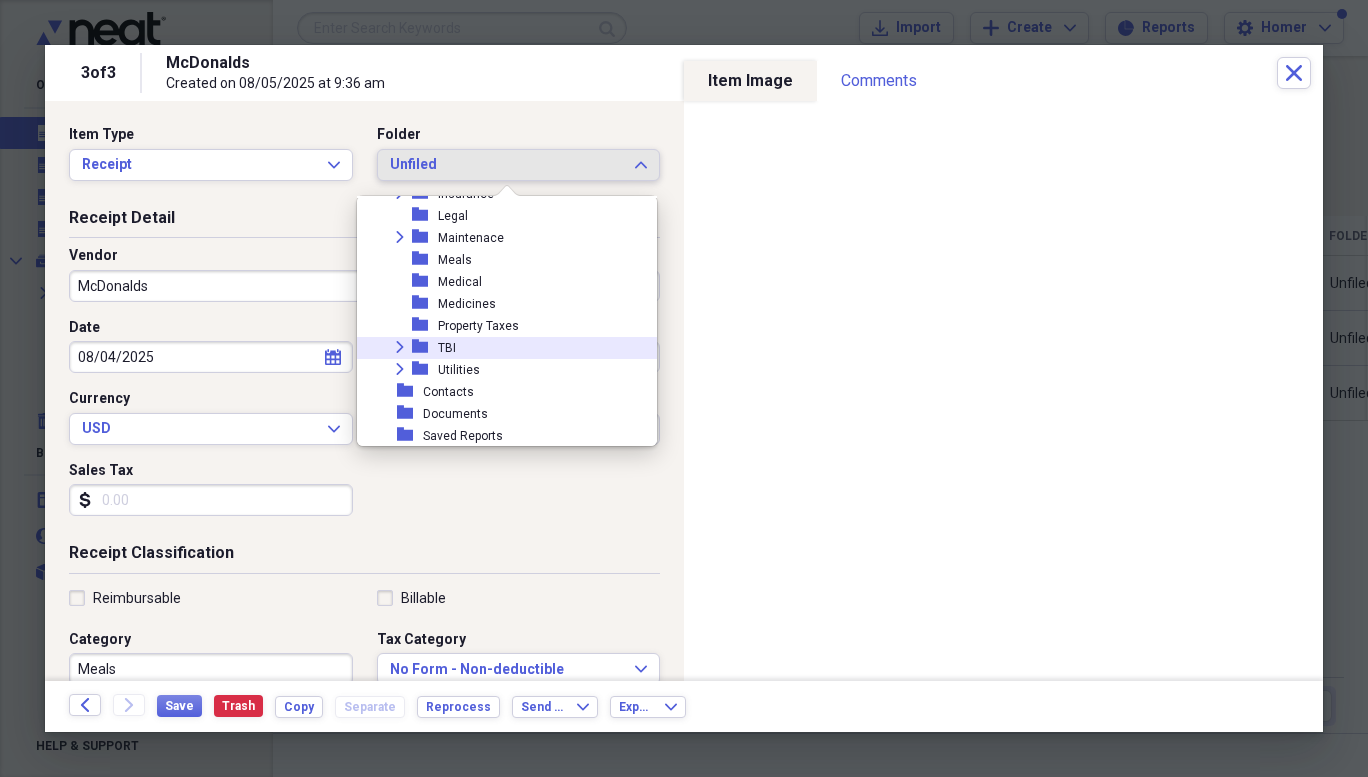 scroll, scrollTop: 271, scrollLeft: 0, axis: vertical 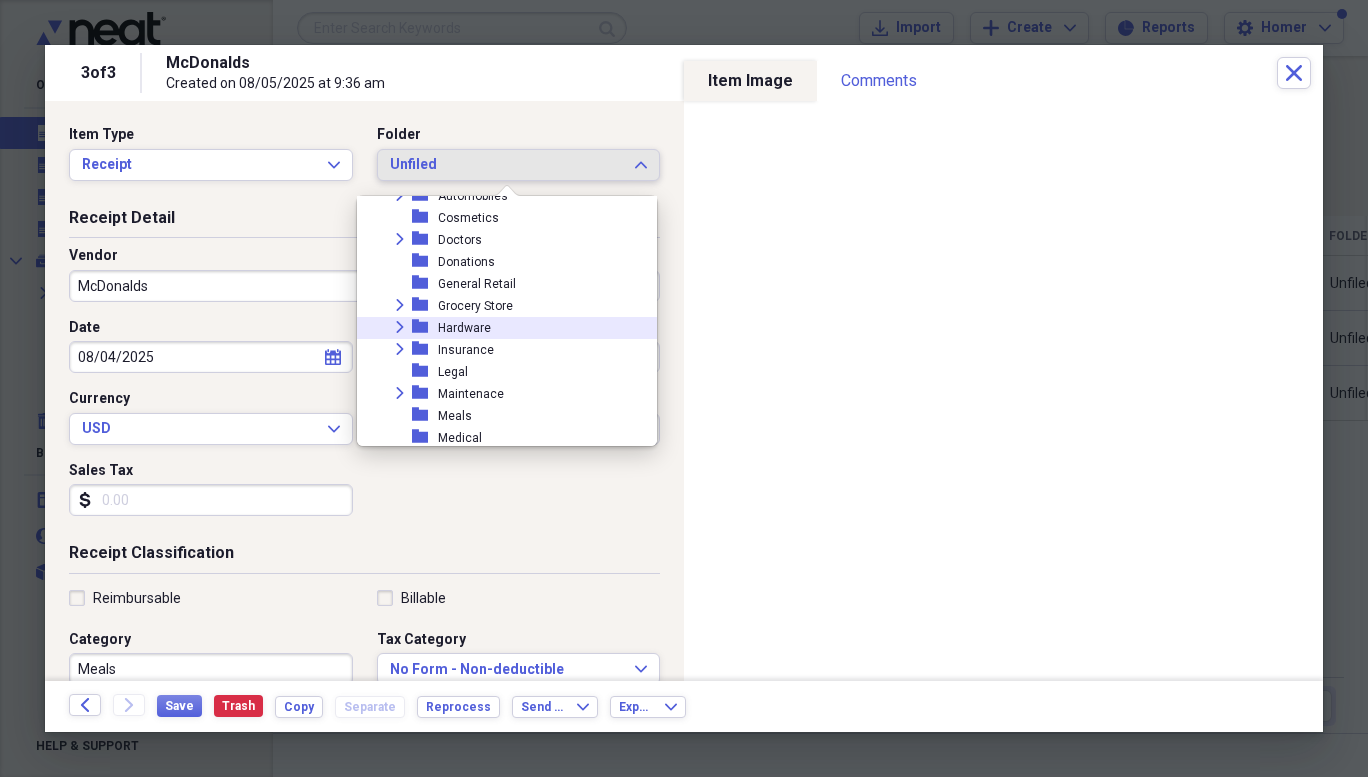 click on "Expand folder Automobiles   folder Cosmetics   Expand folder Doctors   folder Donations   folder General Retail   Expand folder Grocery Store   Expand folder Hardware   Expand folder Insurance   folder Legal   Expand folder Maintenace   folder Meals   folder Medical   folder Medicines   folder Property Taxes   Expand folder TBI   Expand folder Utilities" at bounding box center (514, 361) 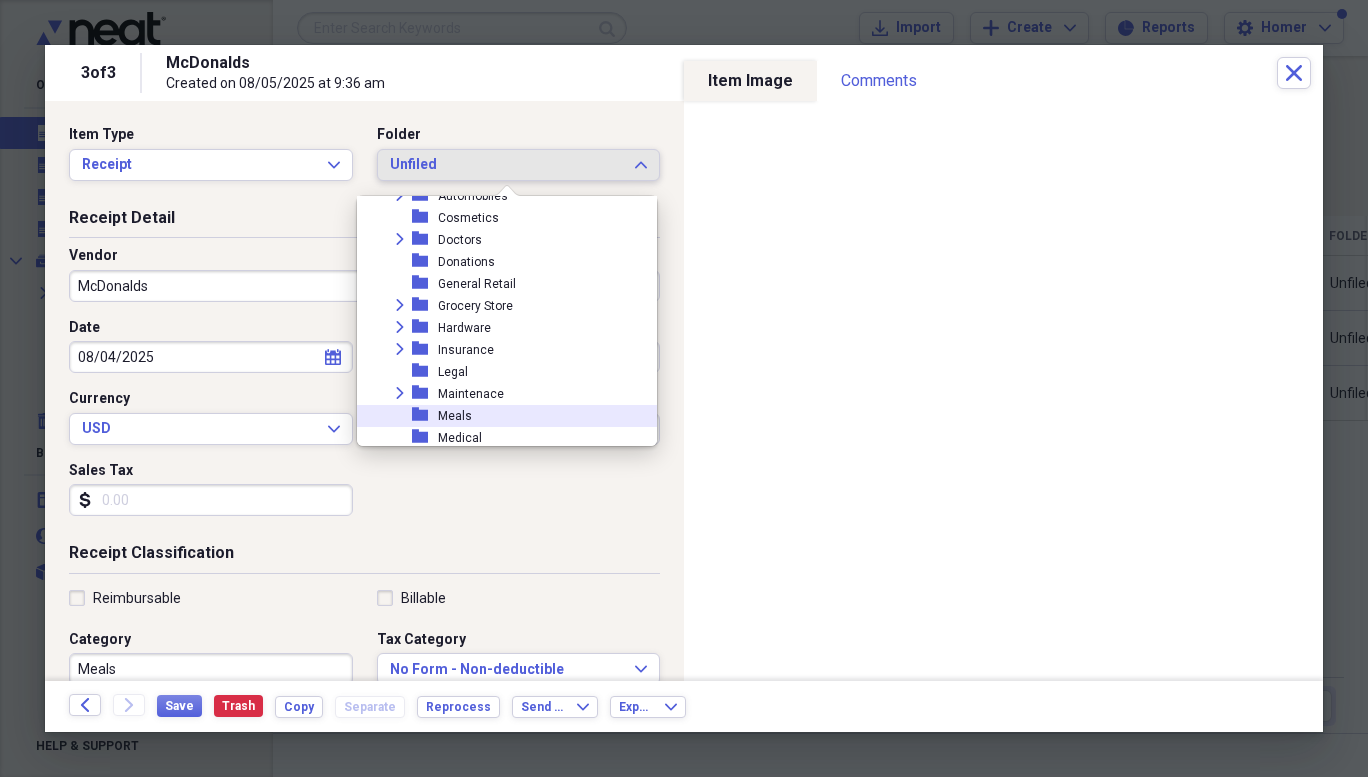 click on "folder" at bounding box center [425, 415] 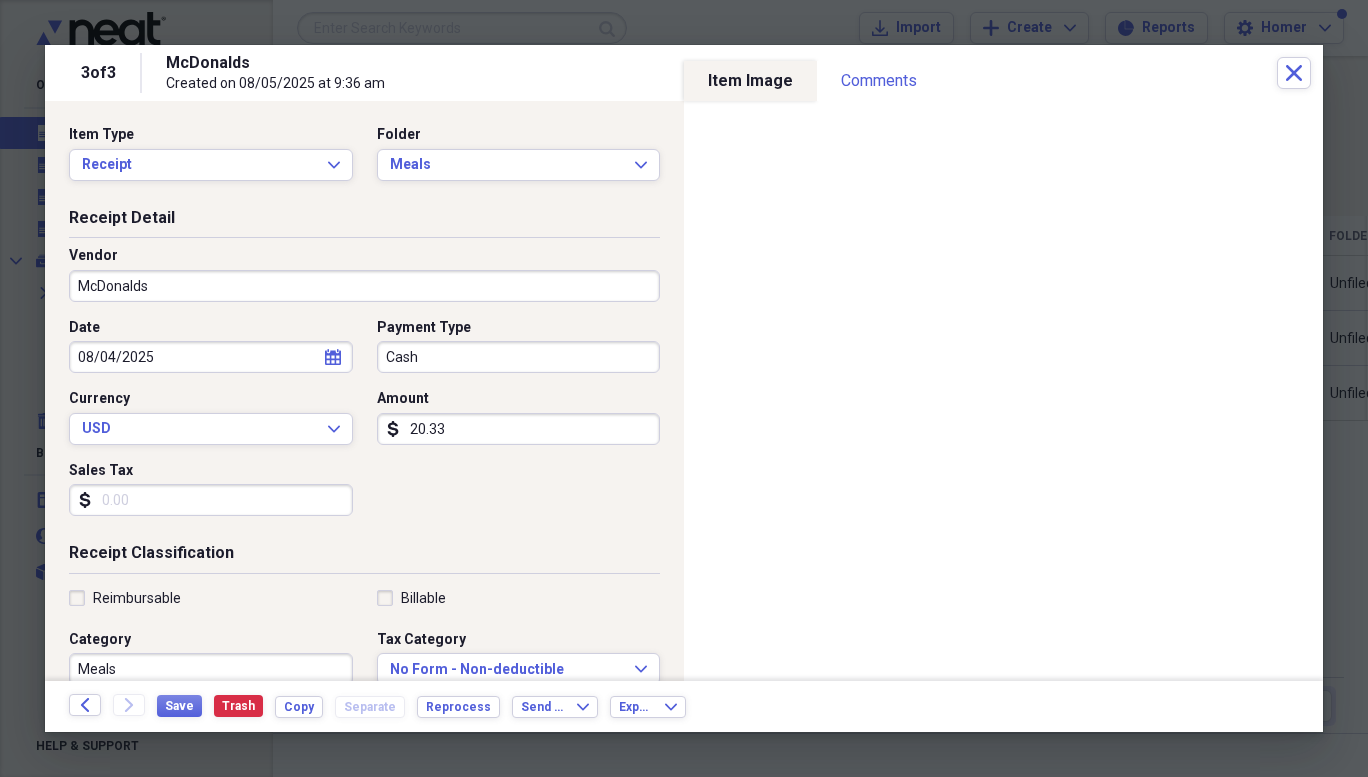 click on "Sales Tax" at bounding box center (211, 500) 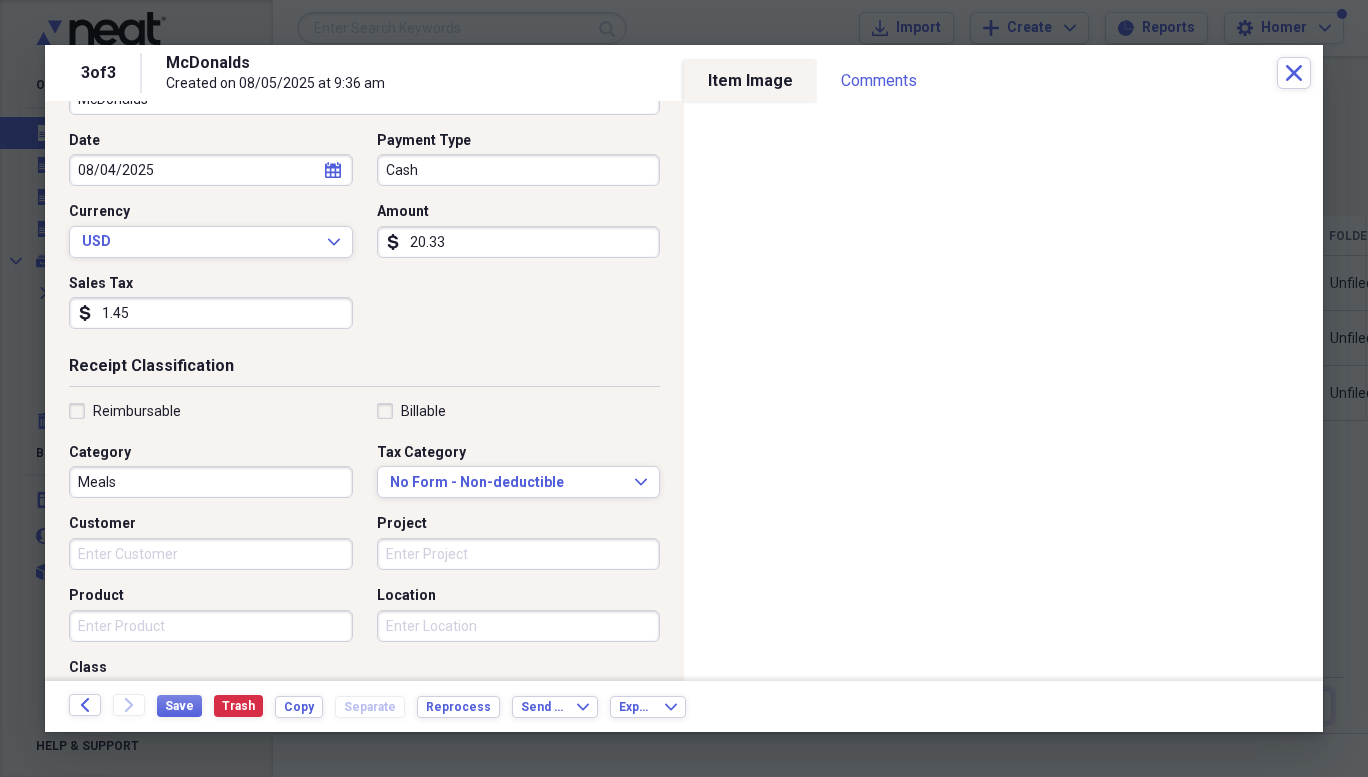 scroll, scrollTop: 200, scrollLeft: 0, axis: vertical 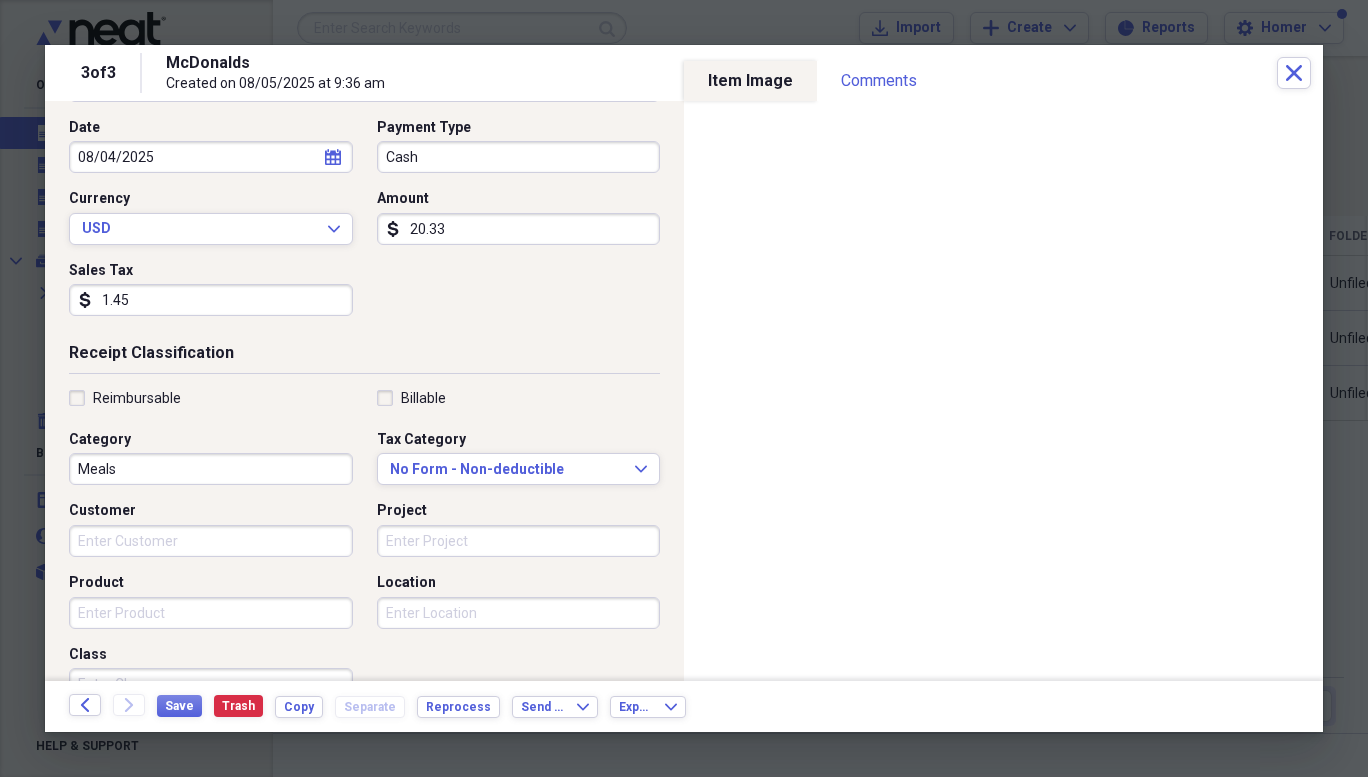 type on "1.45" 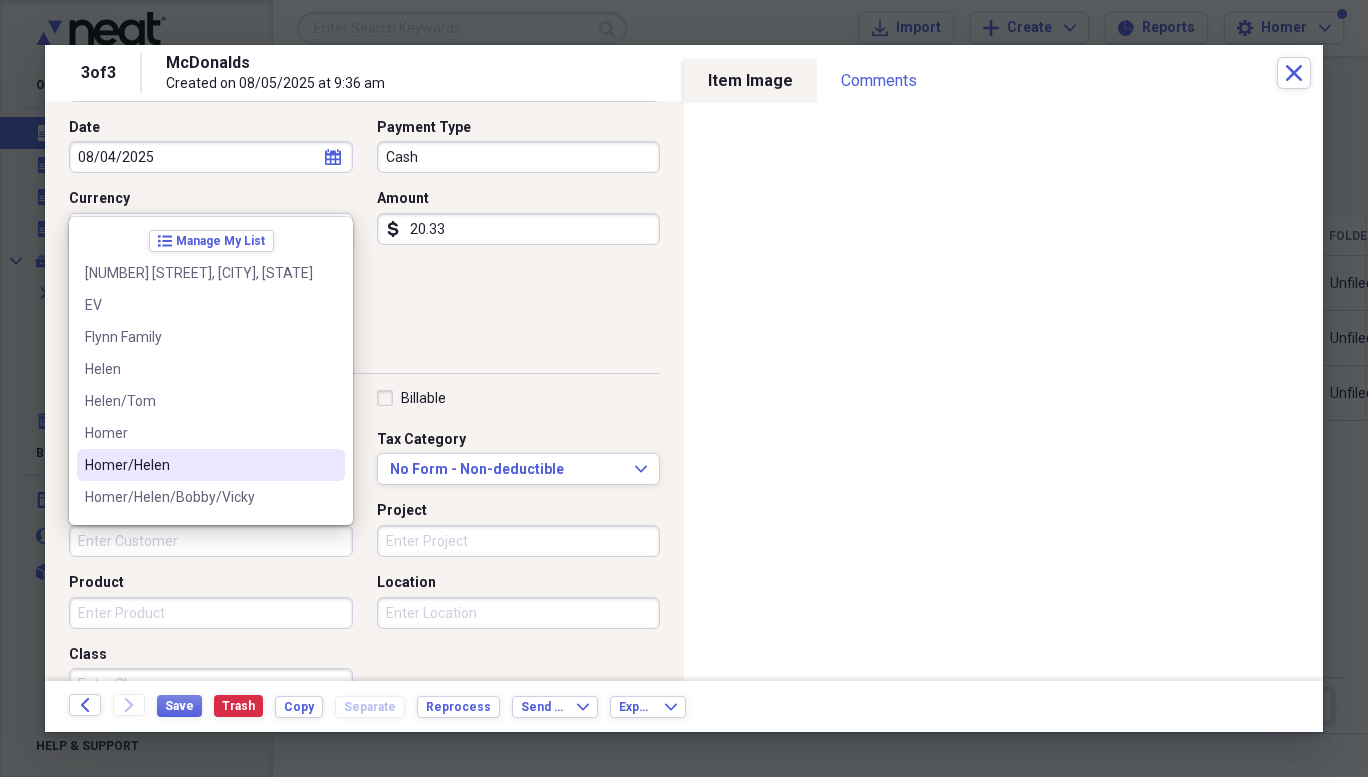click on "Homer/Helen" at bounding box center (199, 465) 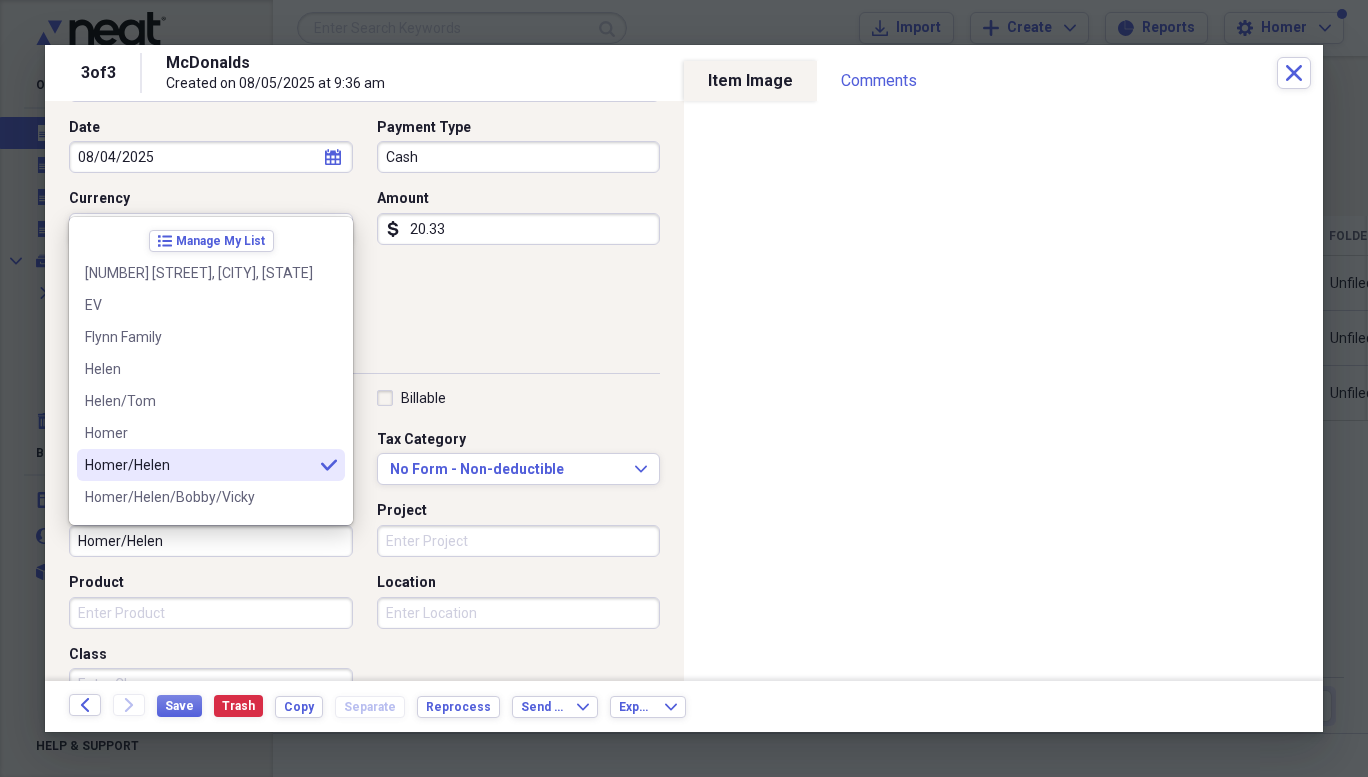type on "Homer/Helen" 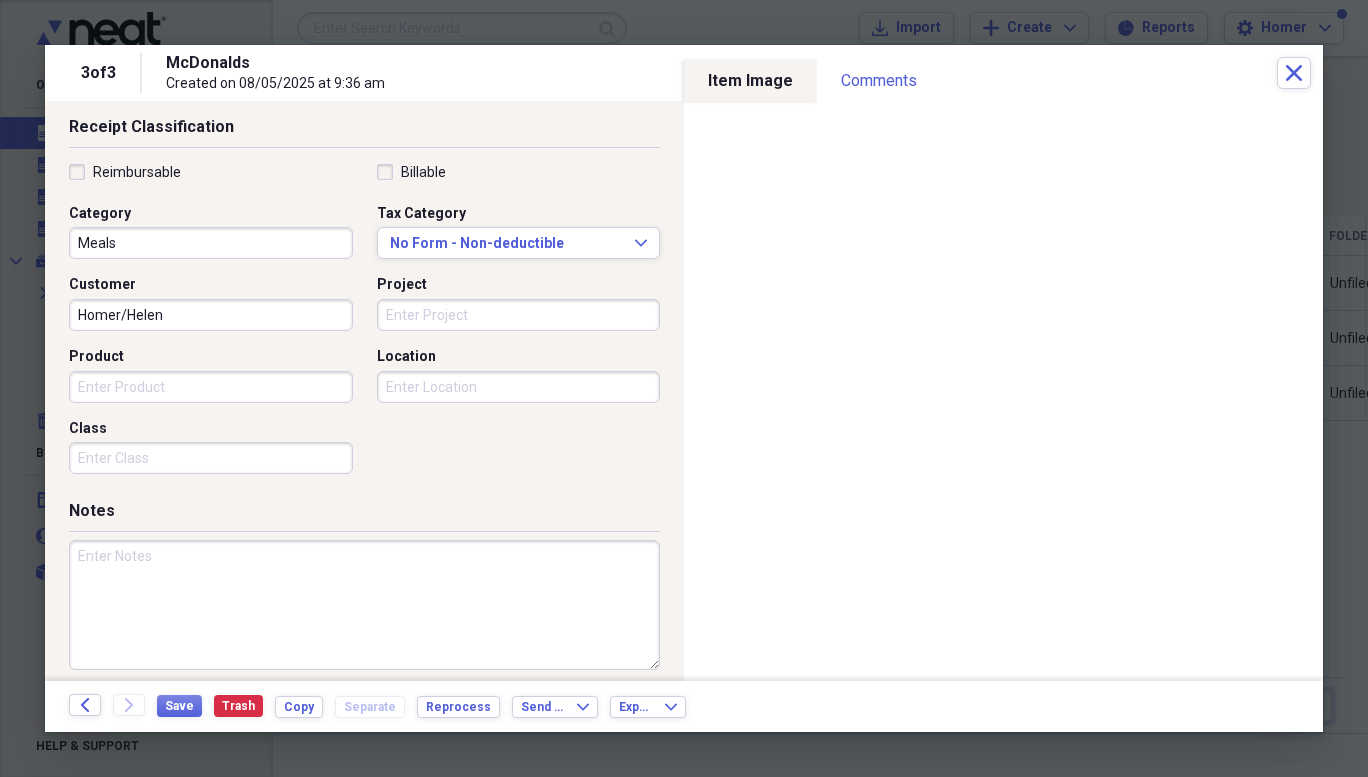 scroll, scrollTop: 440, scrollLeft: 0, axis: vertical 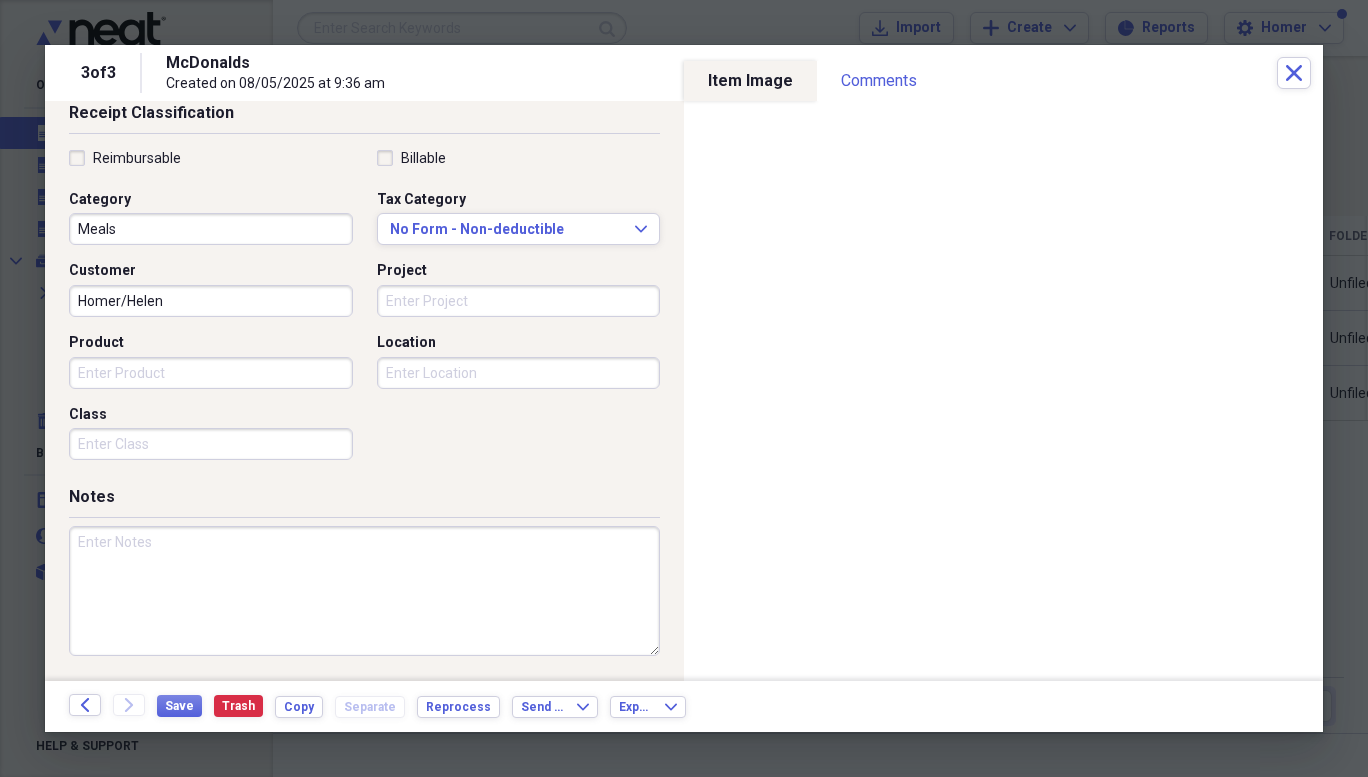click on "Project" at bounding box center [519, 301] 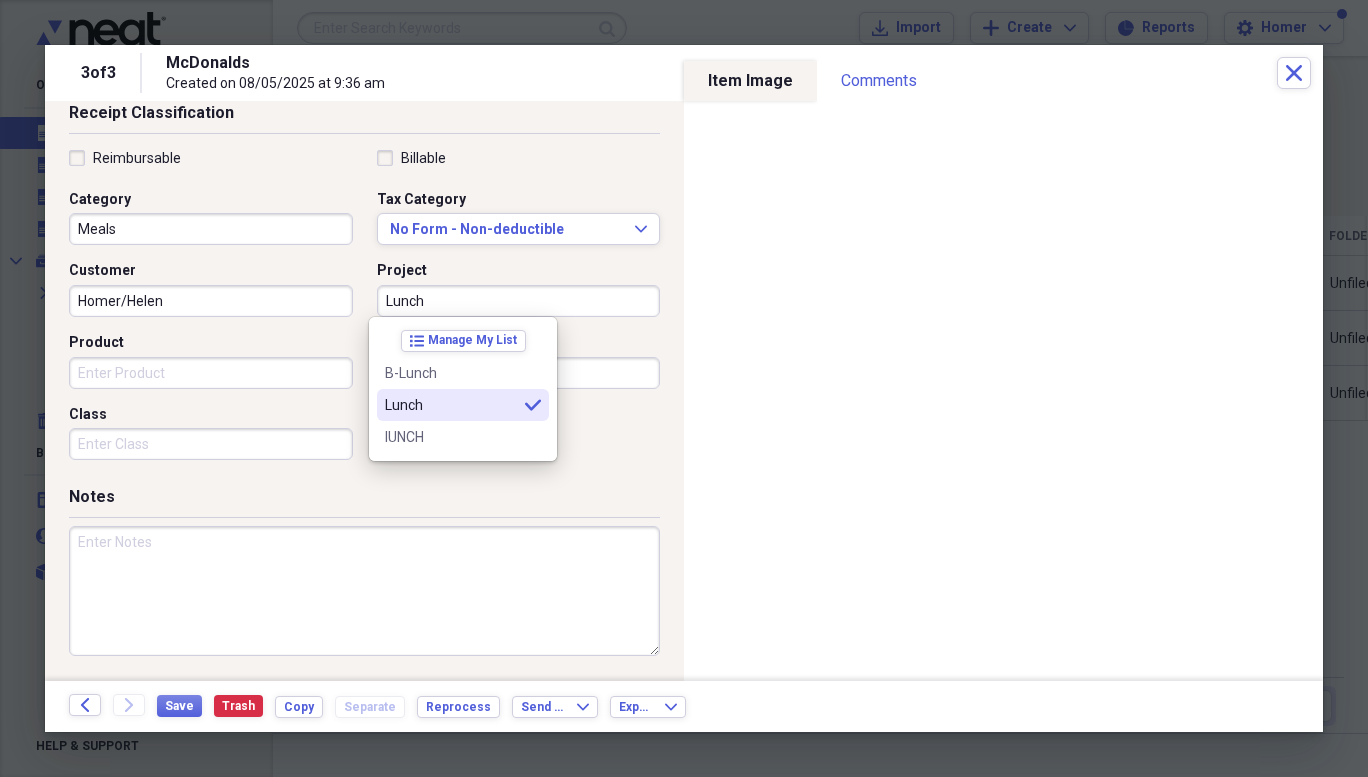 type on "Lunch" 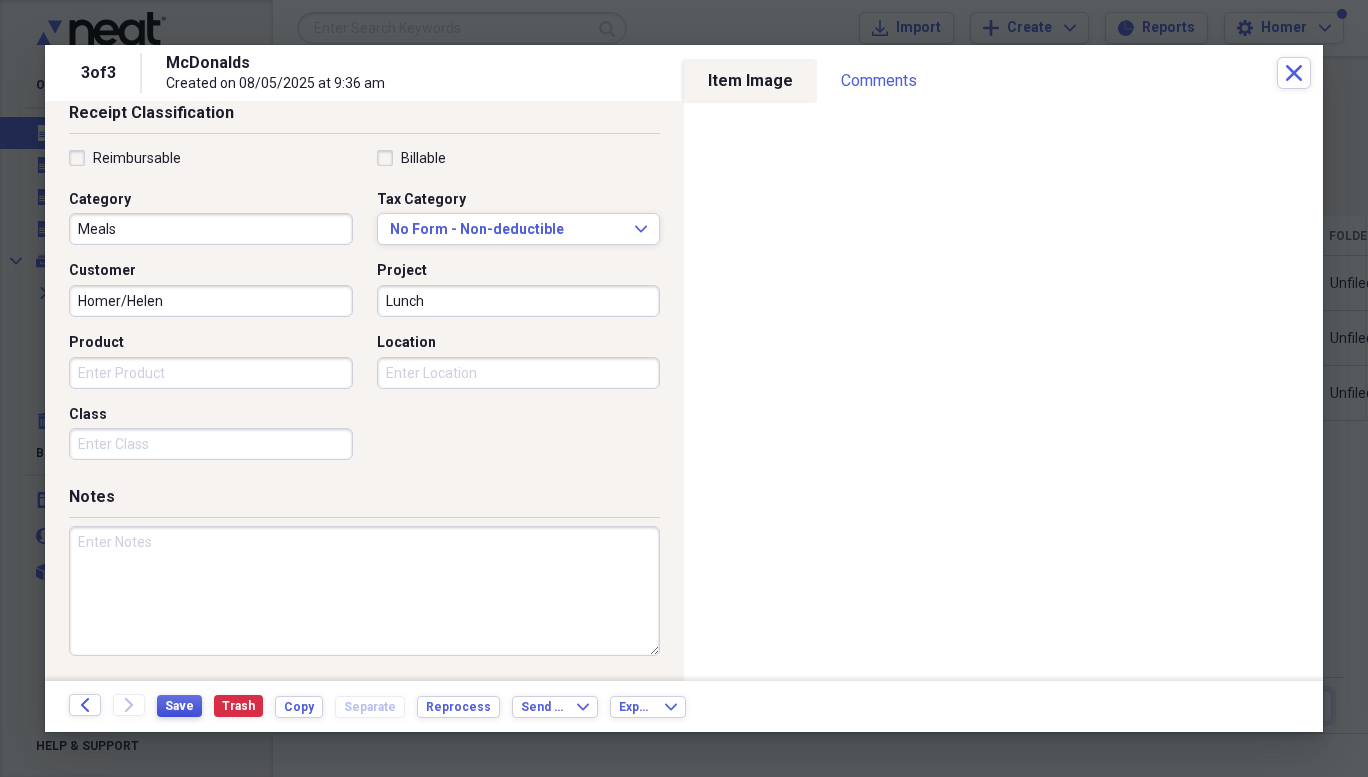click on "Save" at bounding box center [179, 706] 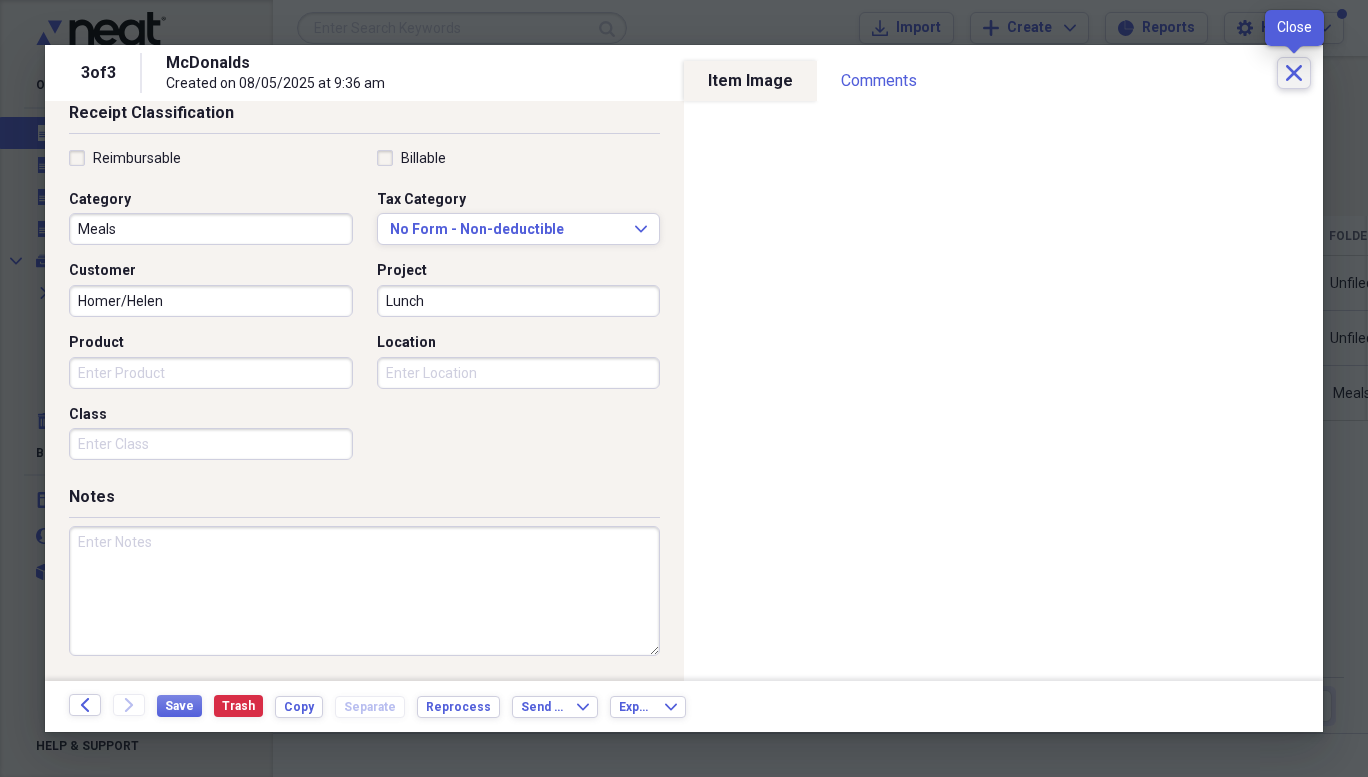 click on "Close" 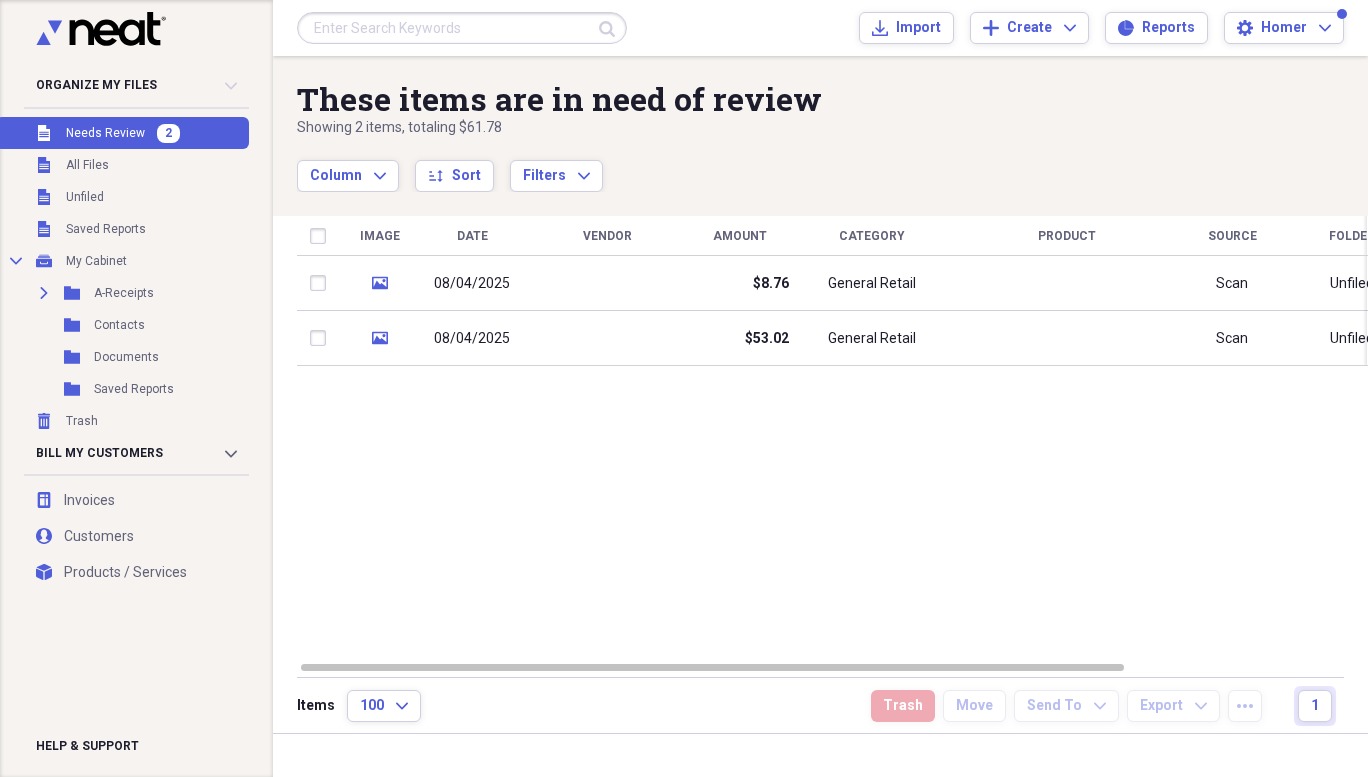click on "08/04/2025" at bounding box center (472, 339) 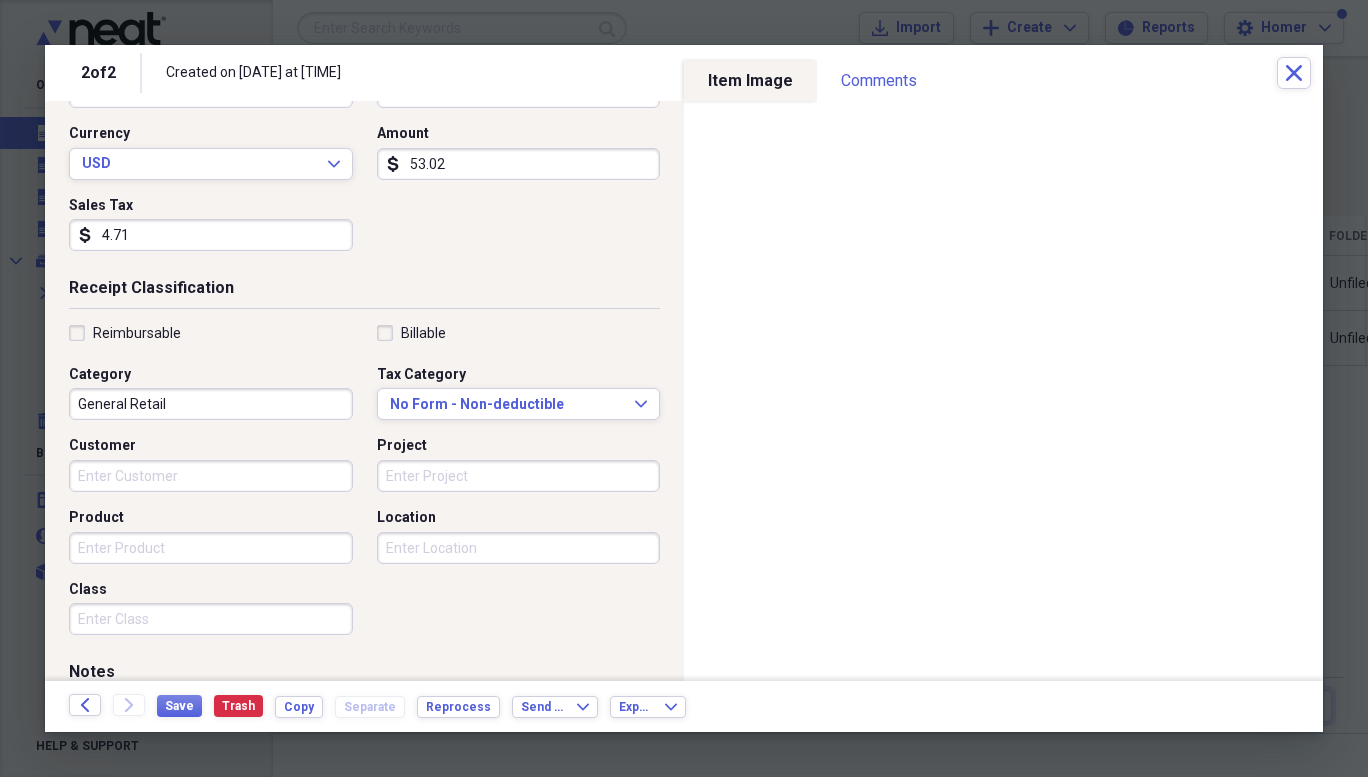 scroll, scrollTop: 300, scrollLeft: 0, axis: vertical 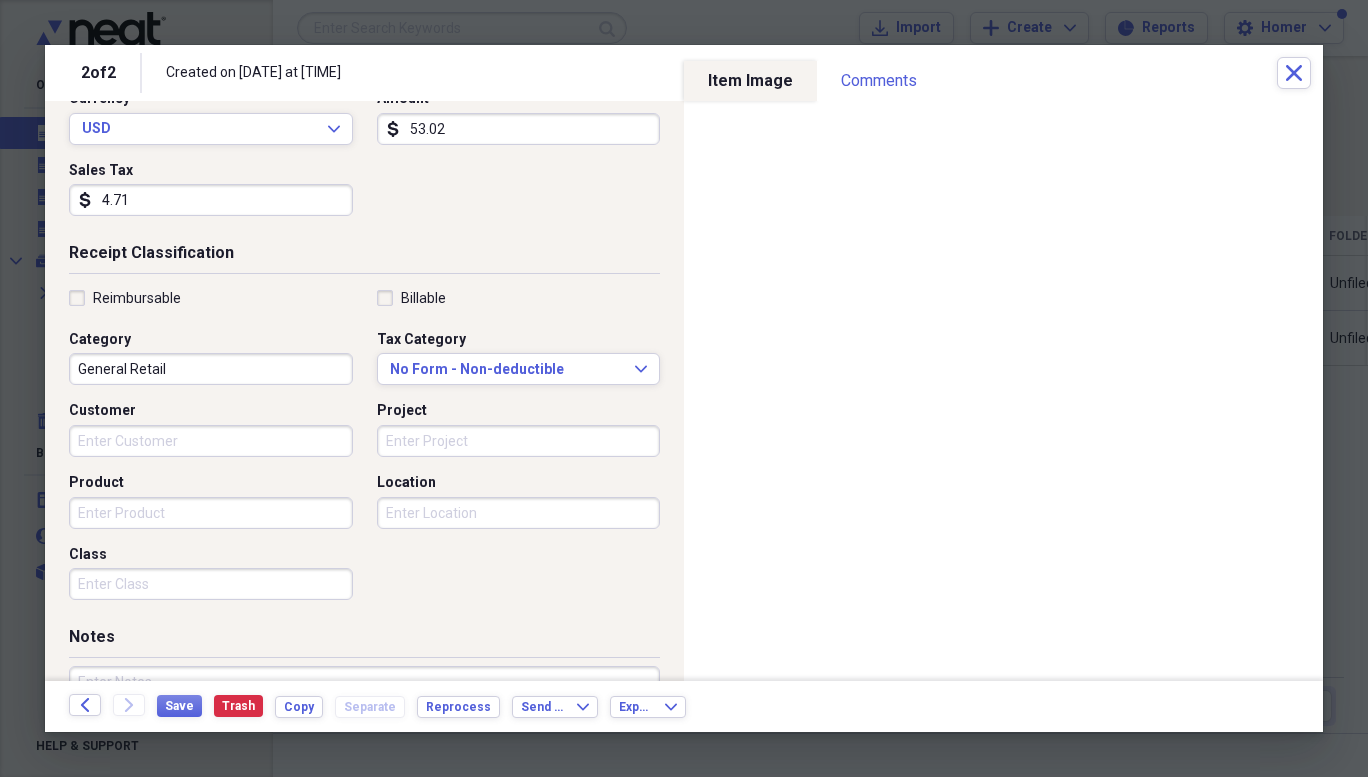 click on "General Retail" at bounding box center (211, 369) 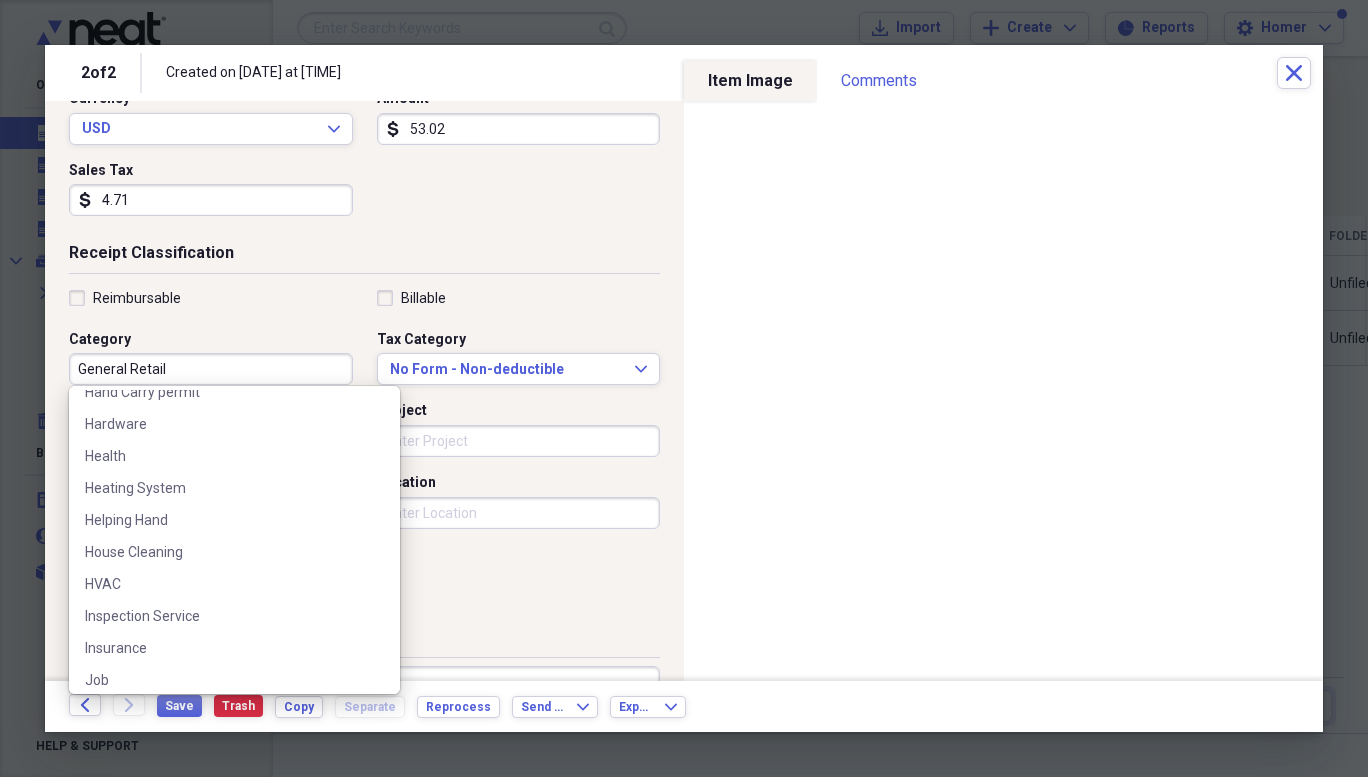 scroll, scrollTop: 795, scrollLeft: 0, axis: vertical 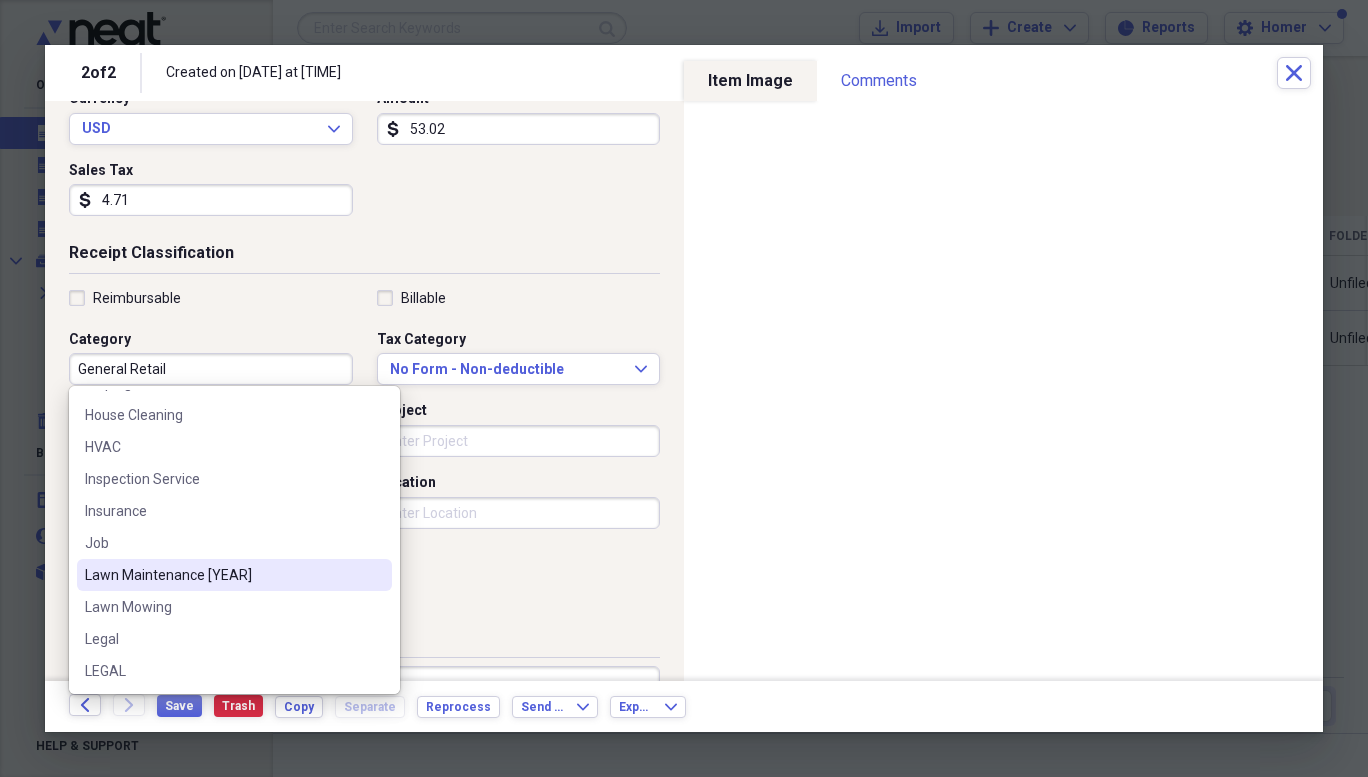 drag, startPoint x: 300, startPoint y: 520, endPoint x: 288, endPoint y: 563, distance: 44.64303 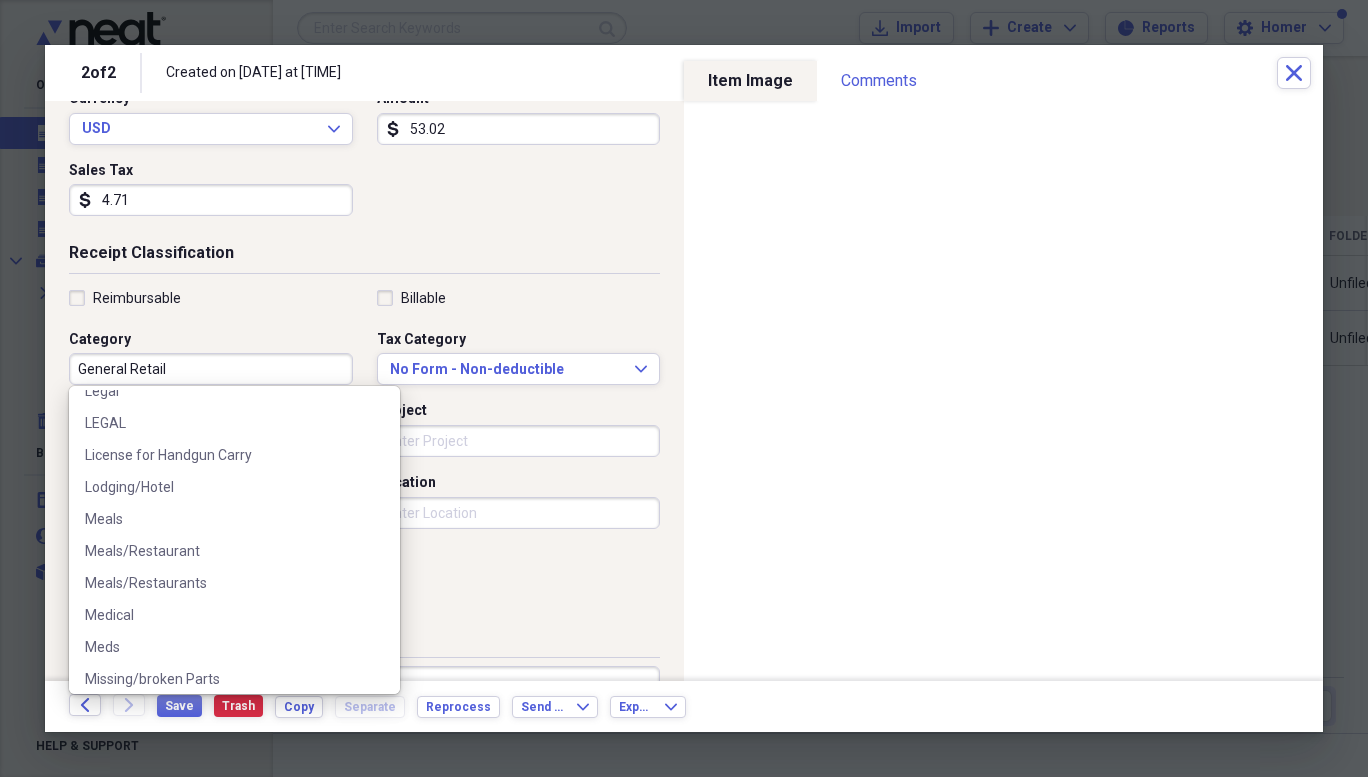 scroll, scrollTop: 1047, scrollLeft: 0, axis: vertical 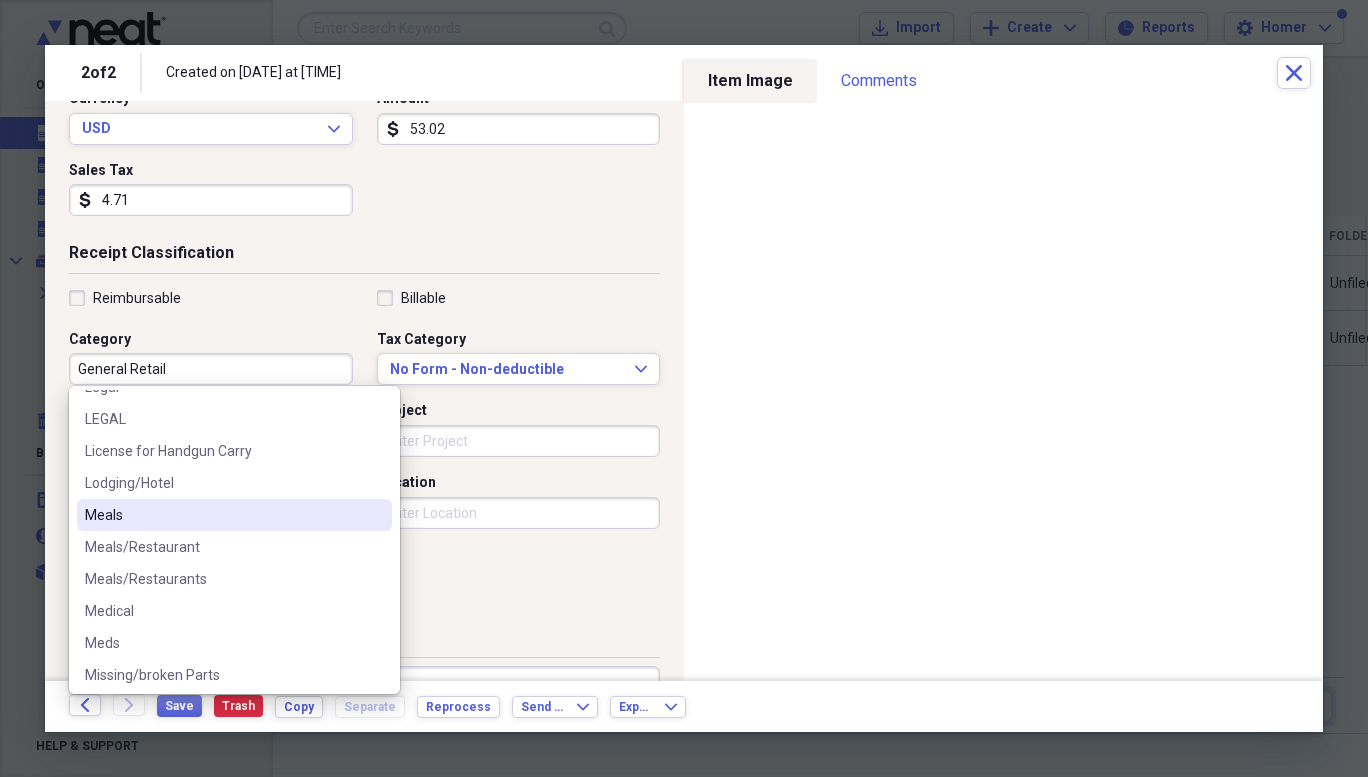 click on "Meals" at bounding box center (222, 515) 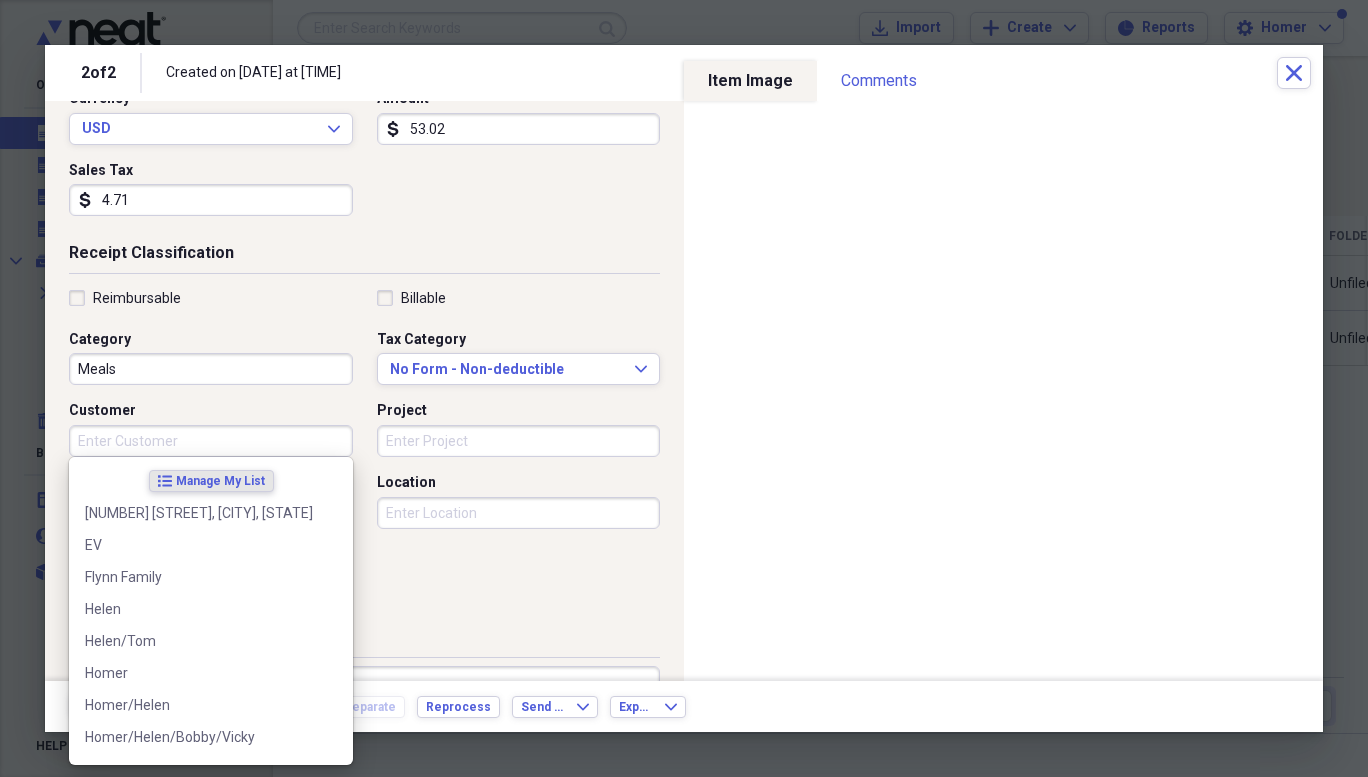 click on "Customer" at bounding box center (211, 441) 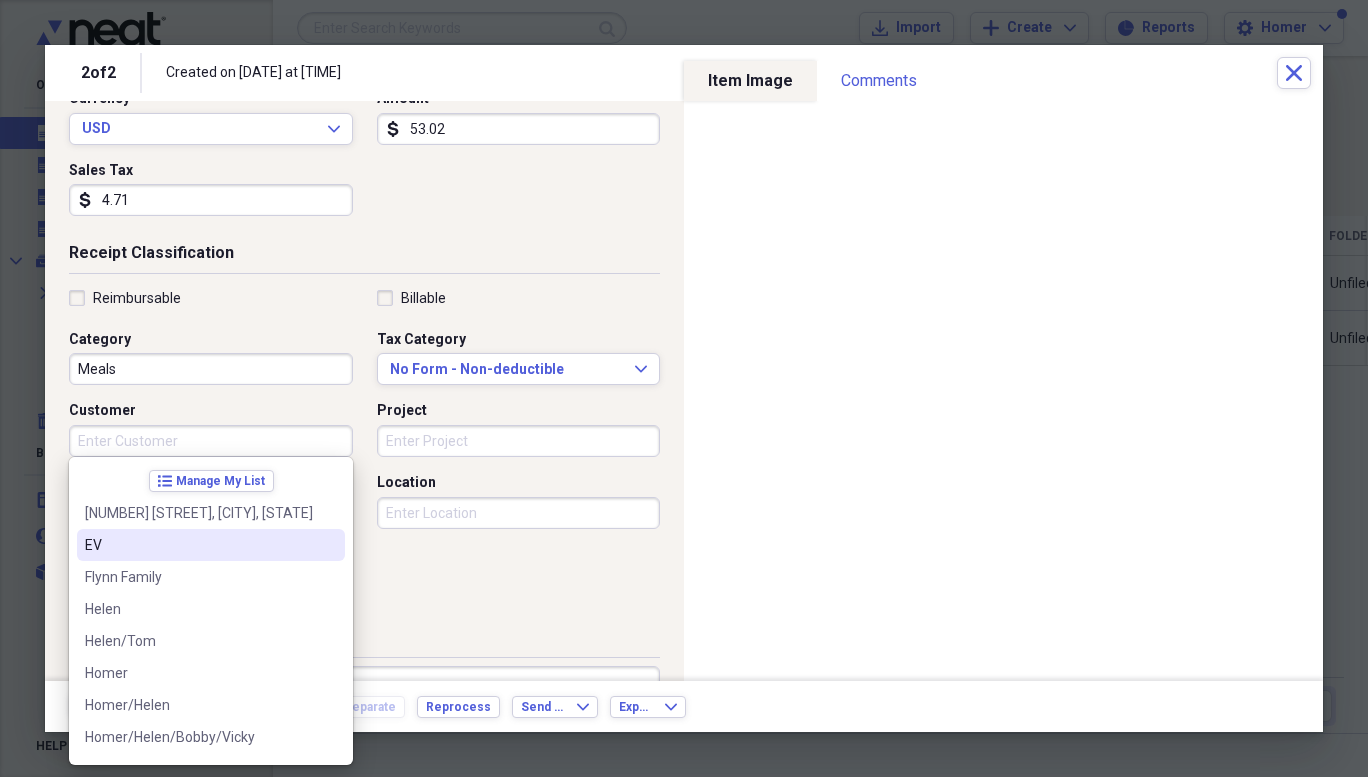 click on "EV" at bounding box center [199, 545] 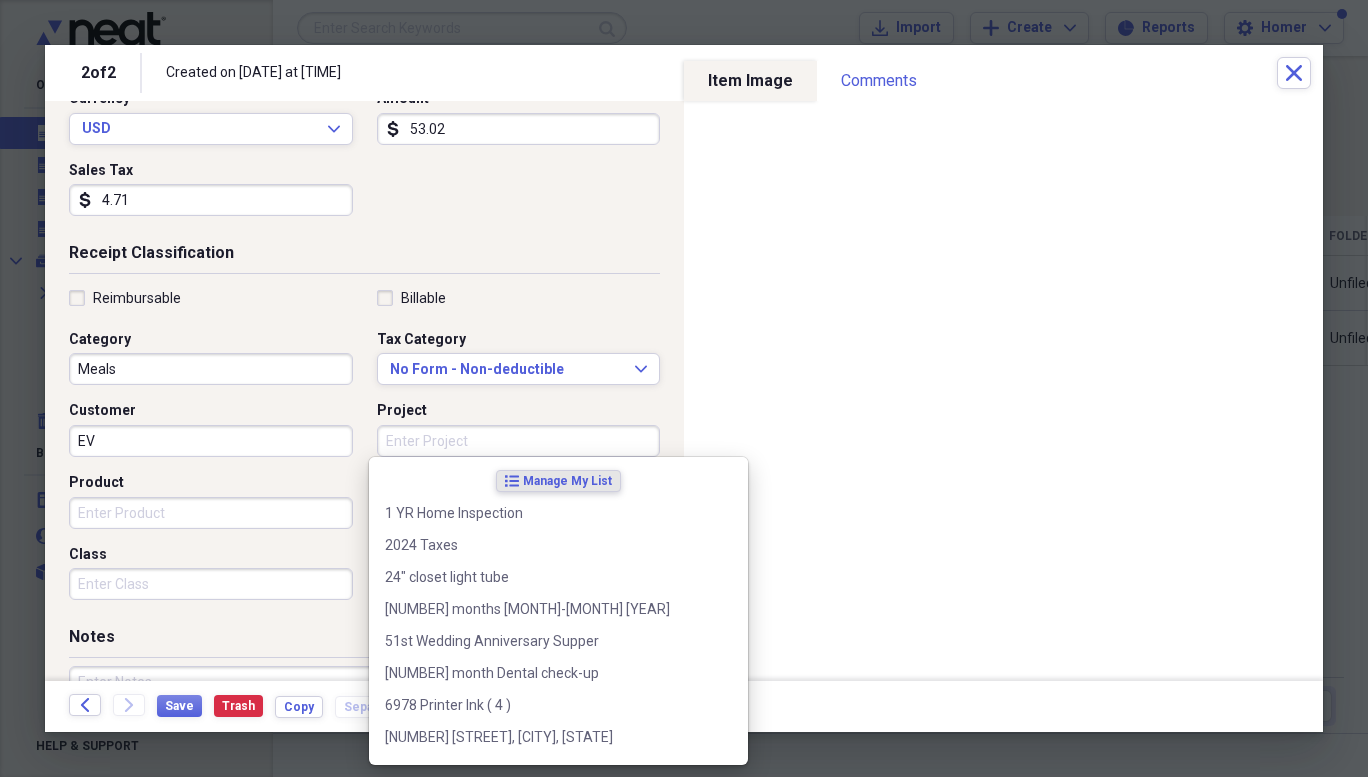 click on "Project" at bounding box center (519, 441) 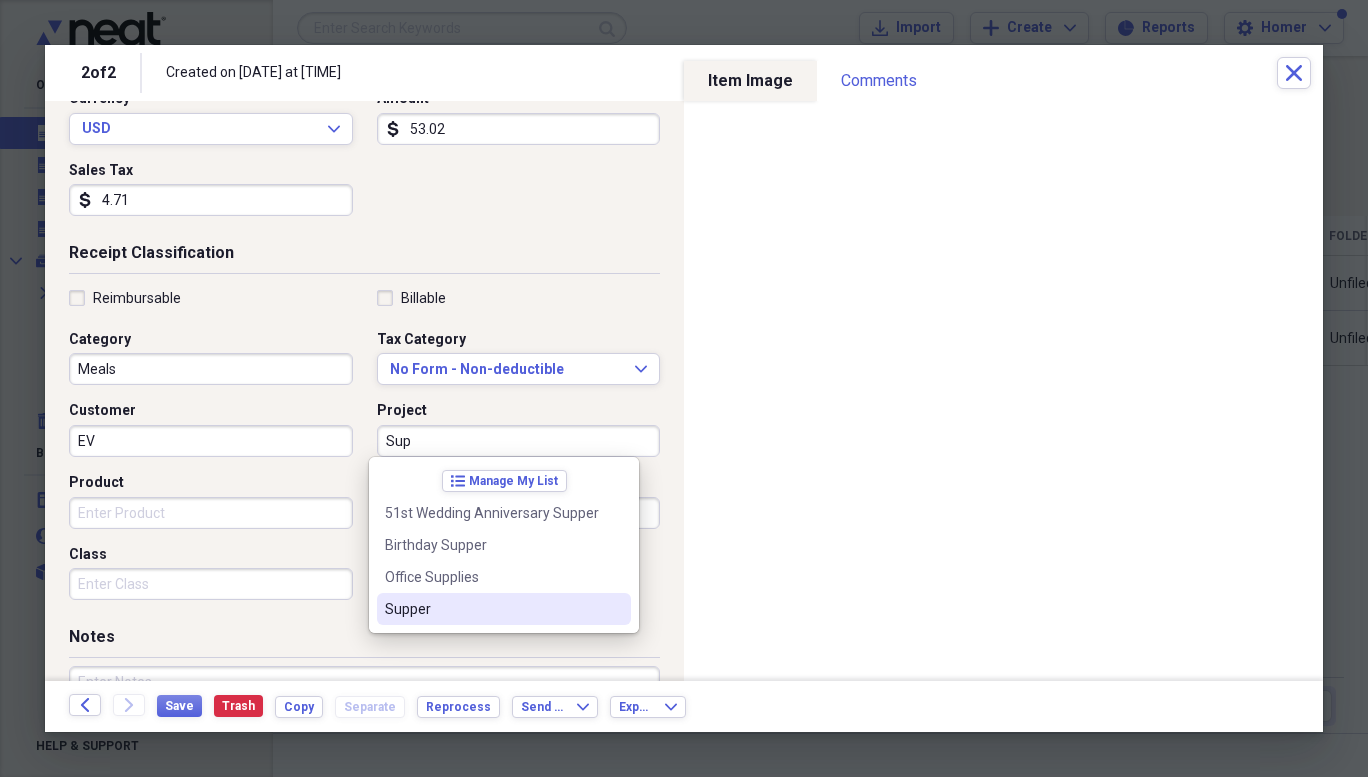 click on "Supper" at bounding box center (492, 609) 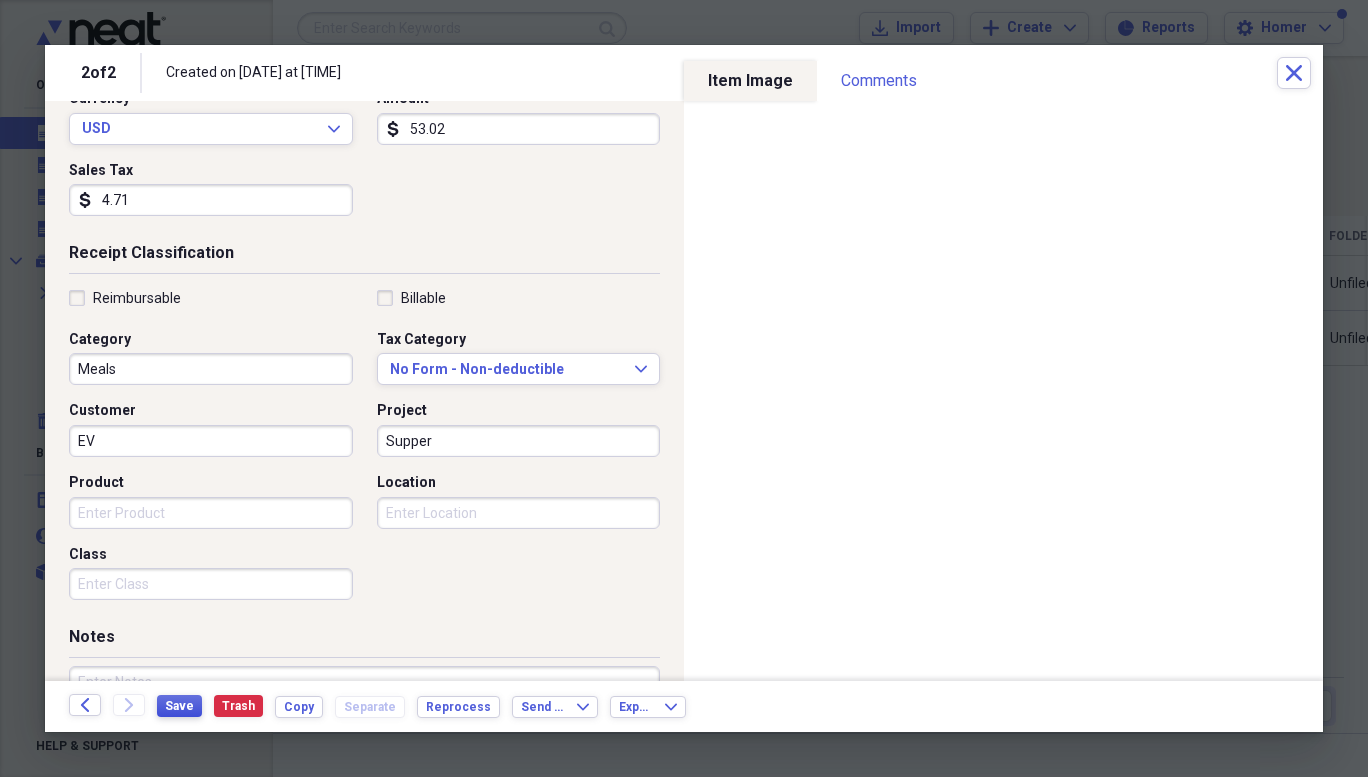 click on "Save" at bounding box center (179, 706) 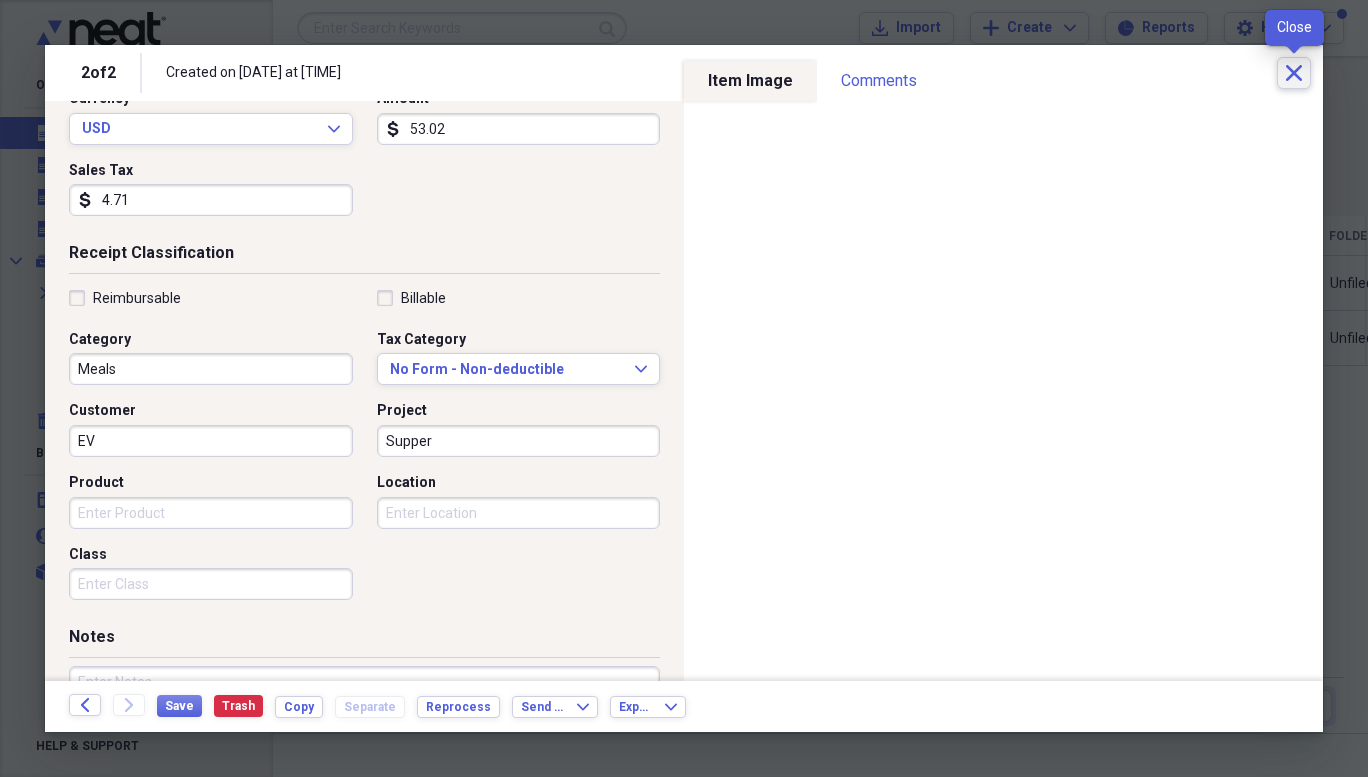 click on "Close" 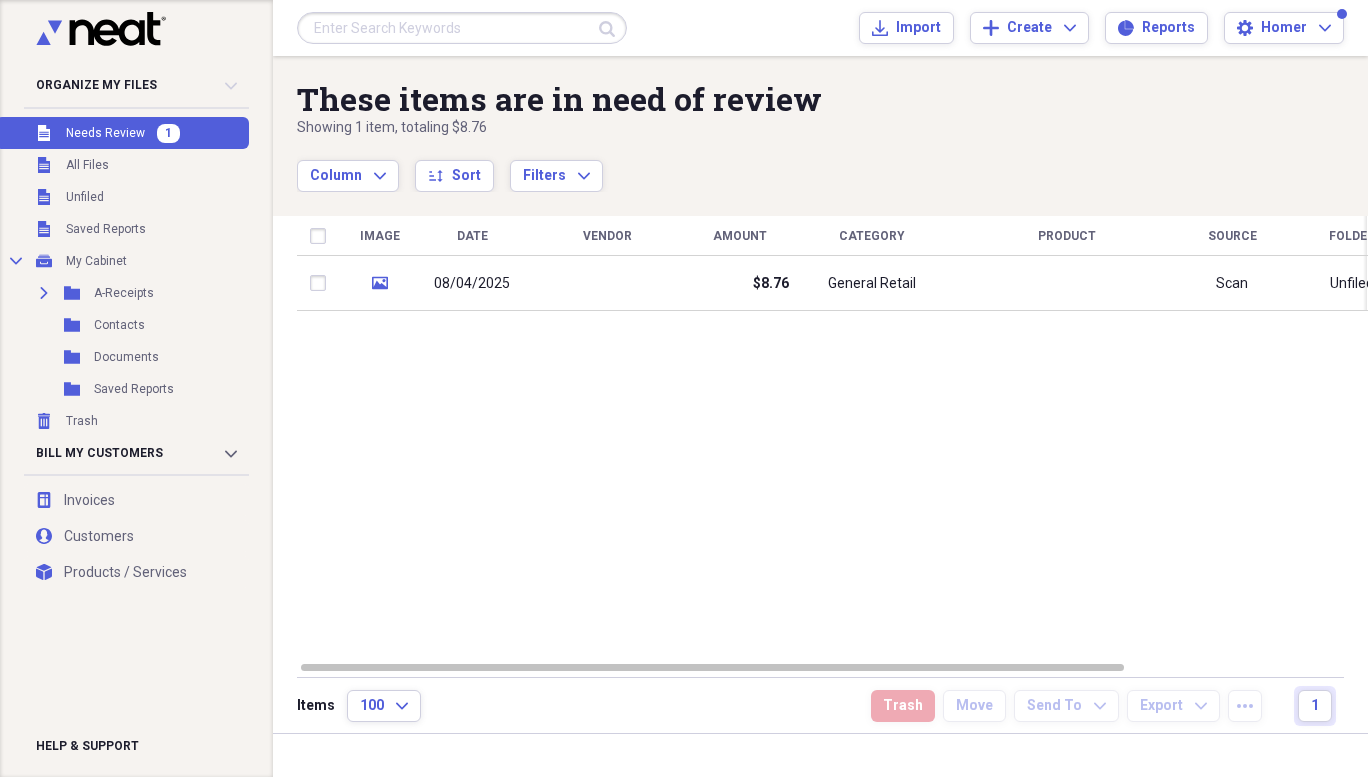 click on "08/04/2025" at bounding box center (472, 284) 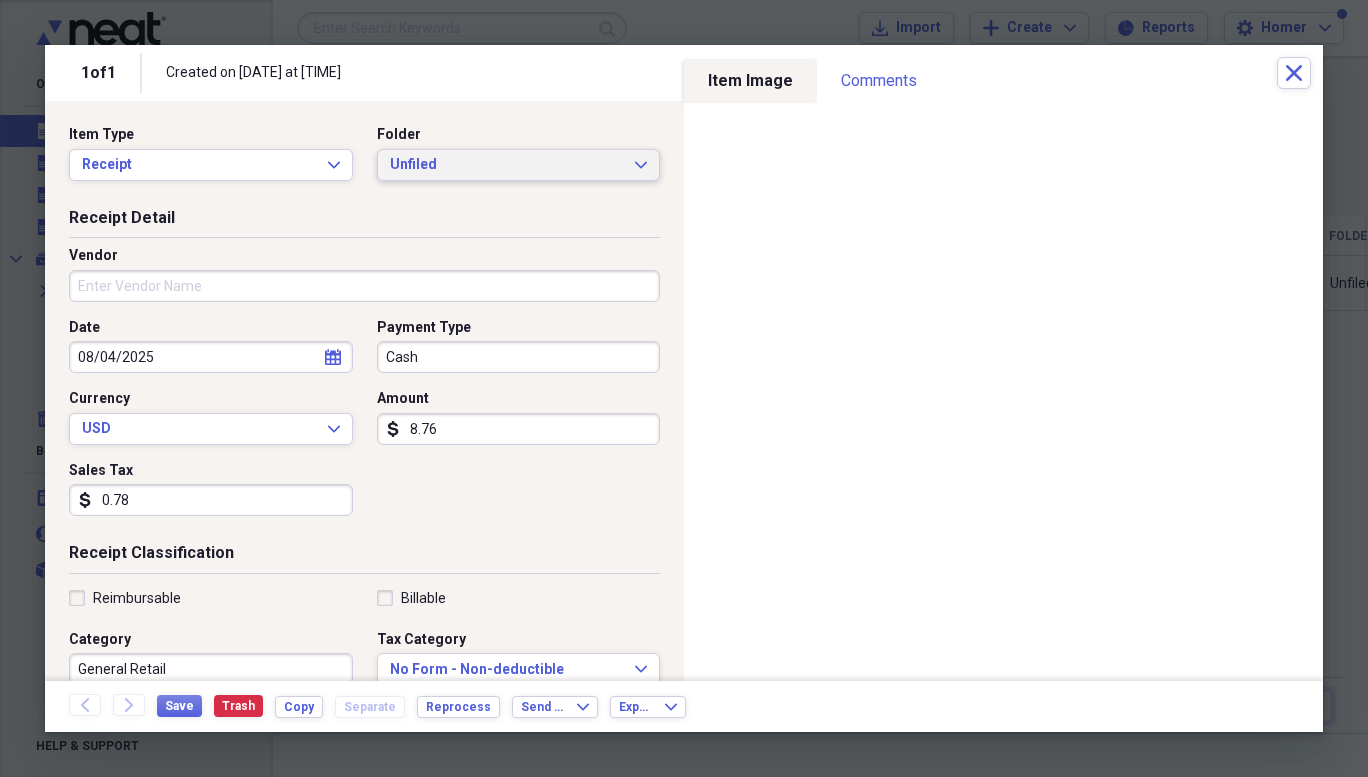 click on "Unfiled Expand" at bounding box center [519, 165] 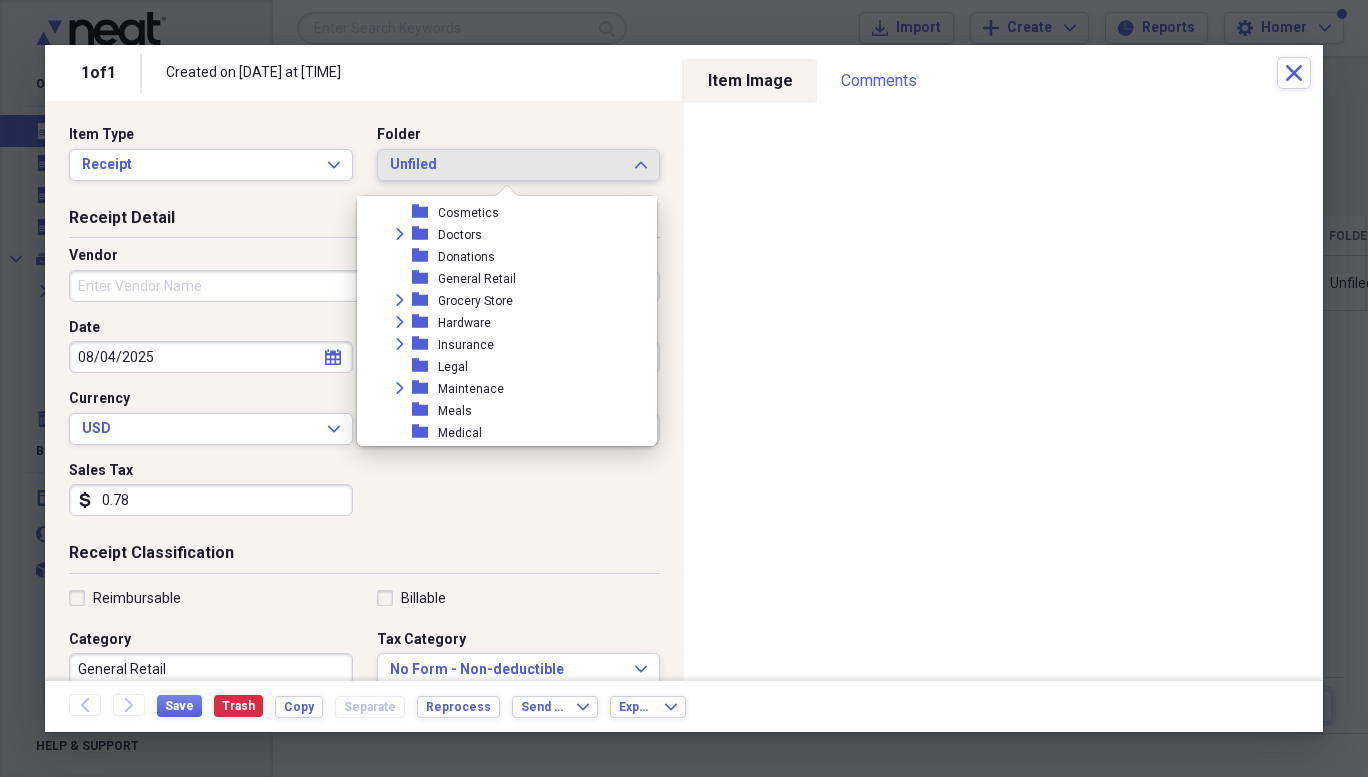 scroll, scrollTop: 110, scrollLeft: 0, axis: vertical 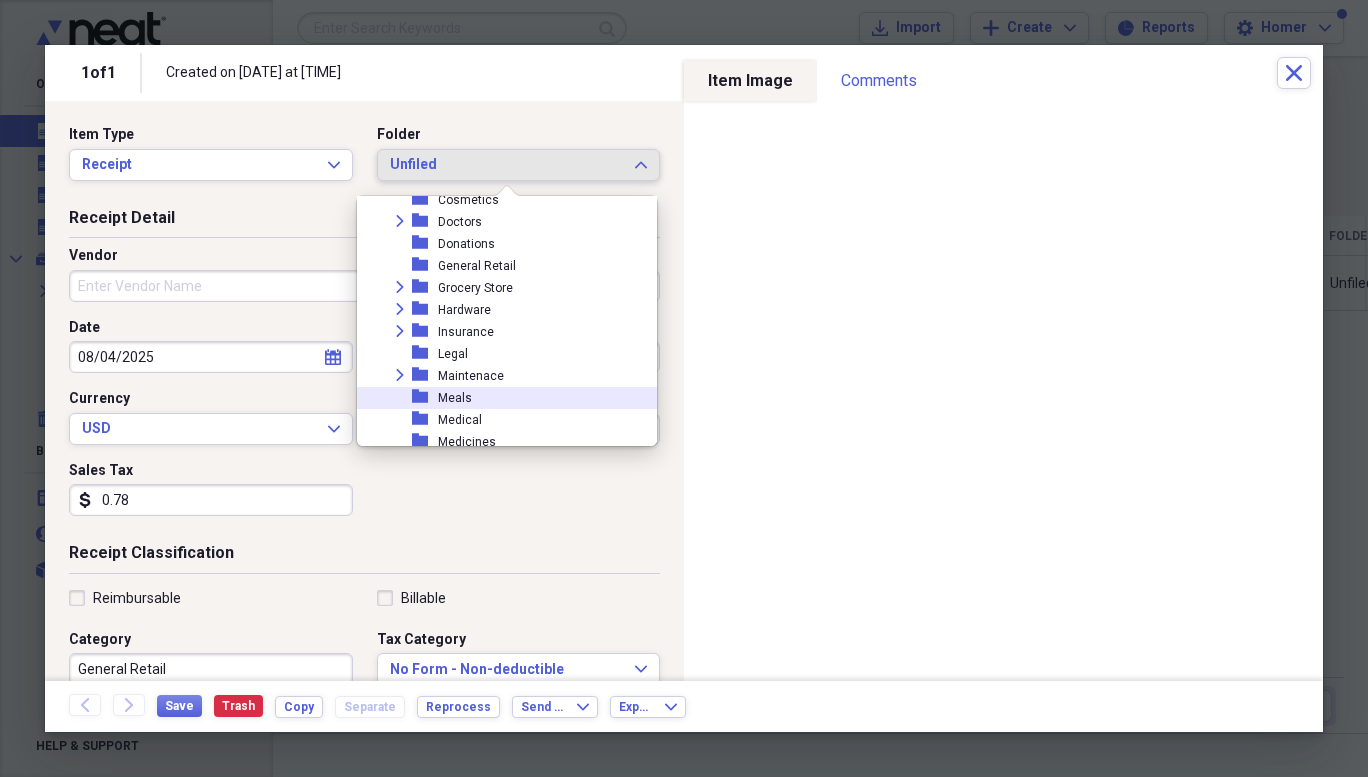 click on "folder" 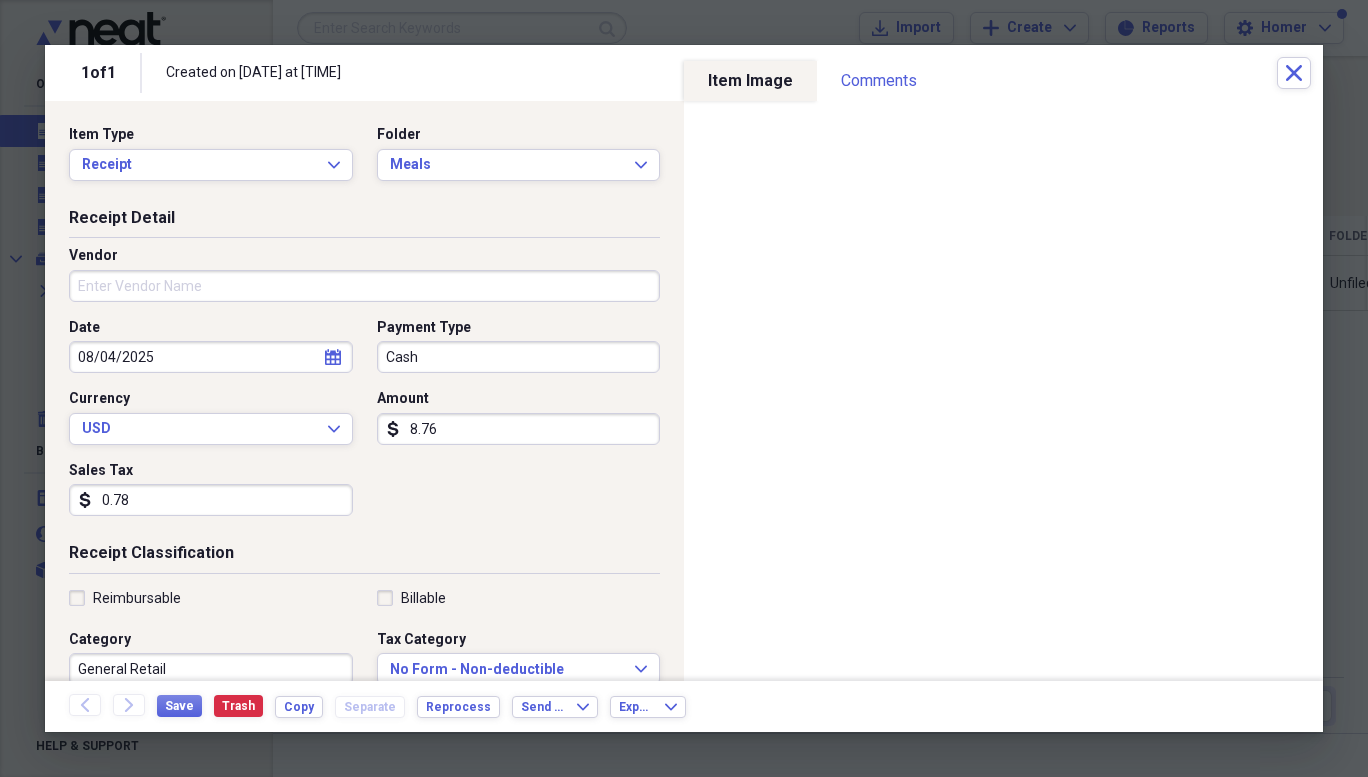 click on "Vendor" at bounding box center [364, 286] 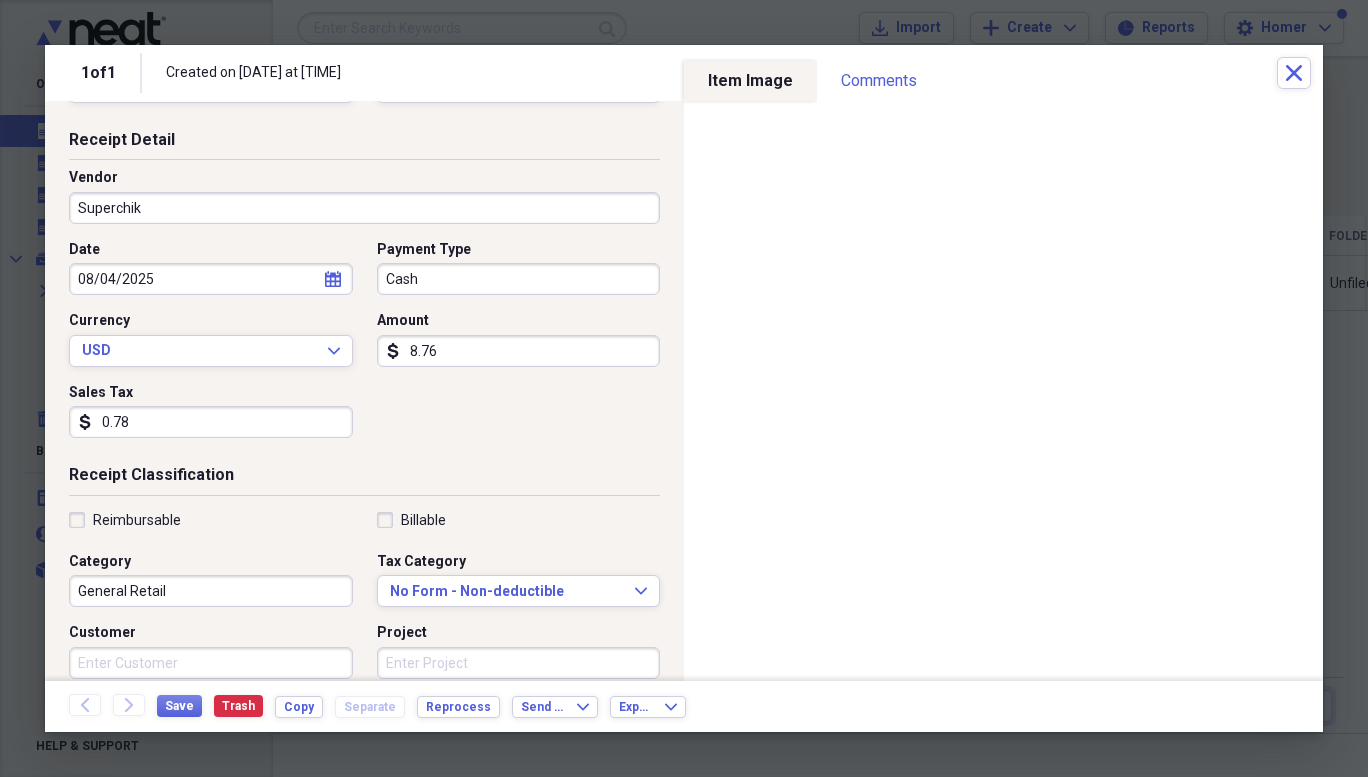 scroll, scrollTop: 200, scrollLeft: 0, axis: vertical 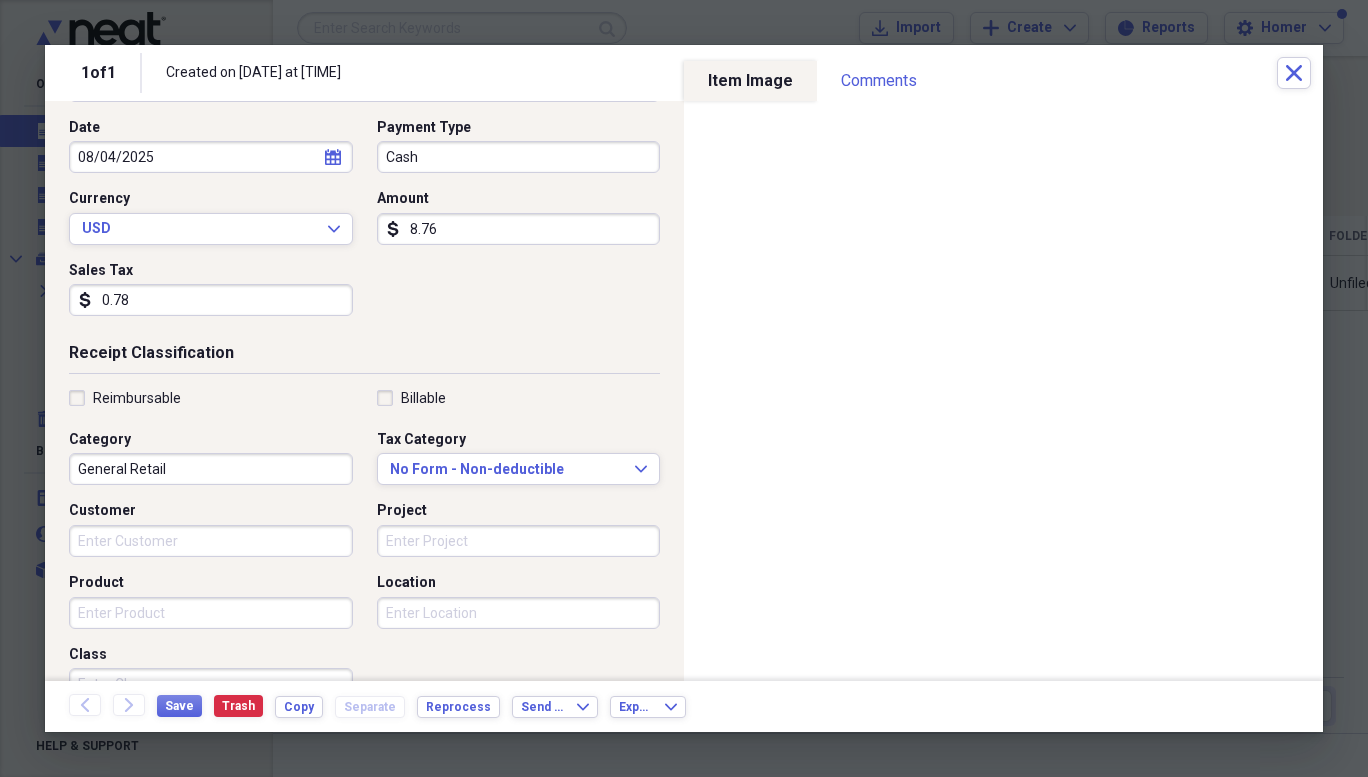 type on "Superchik" 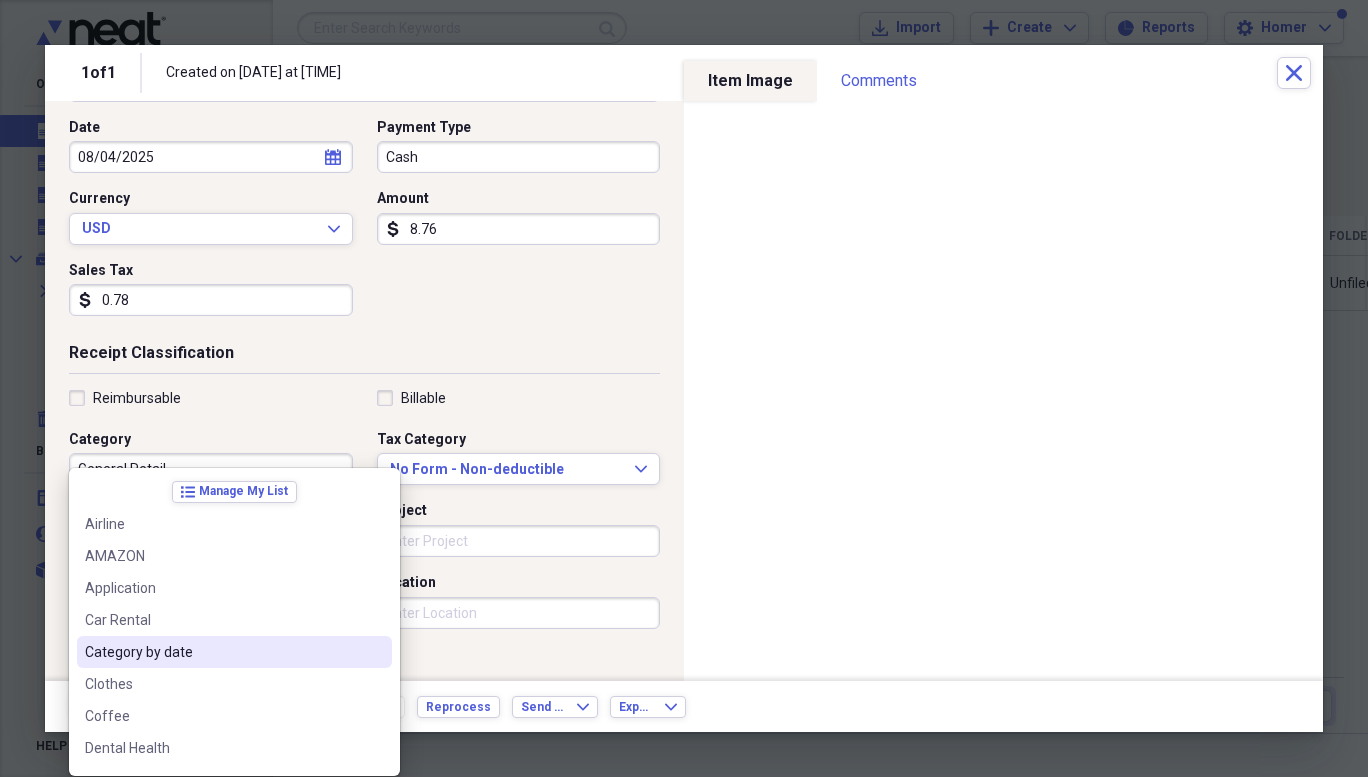 scroll, scrollTop: 300, scrollLeft: 0, axis: vertical 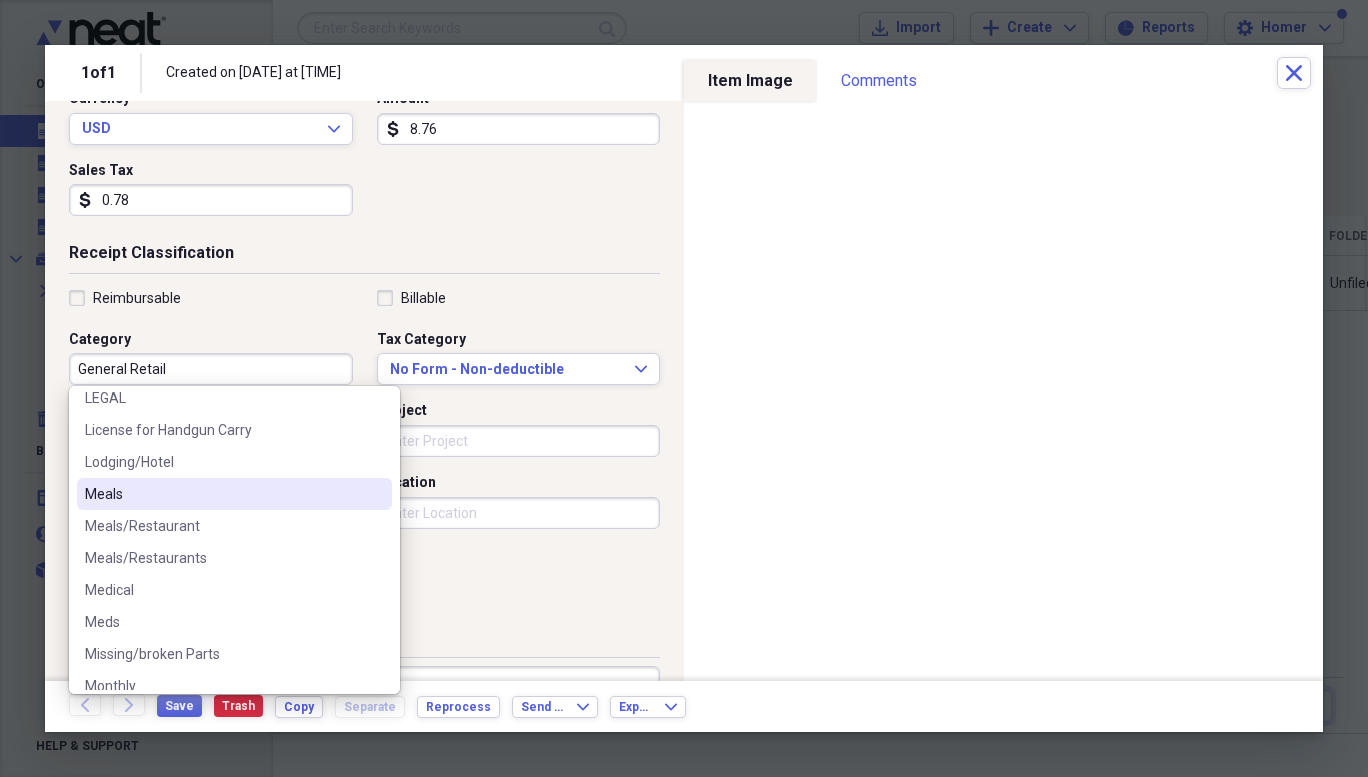 click on "Meals" at bounding box center (222, 494) 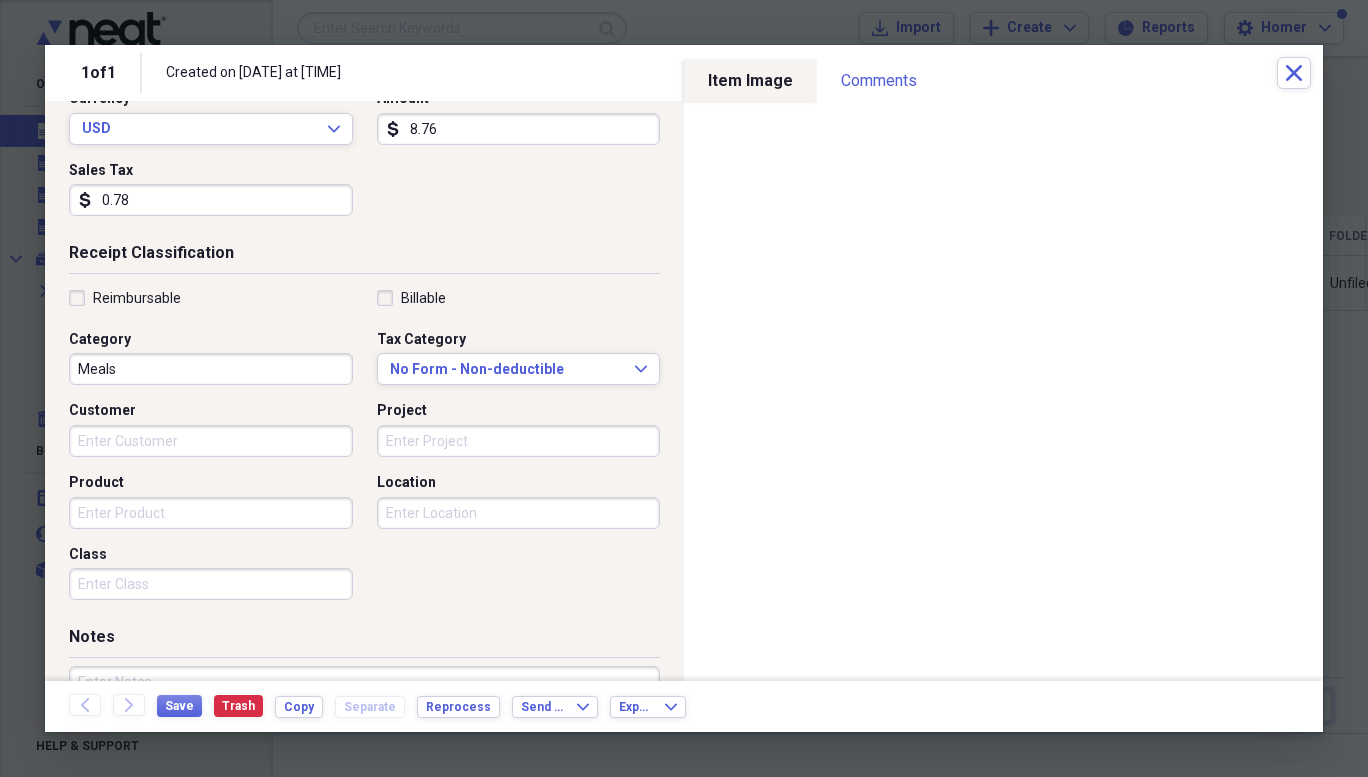 click on "Customer" at bounding box center [211, 441] 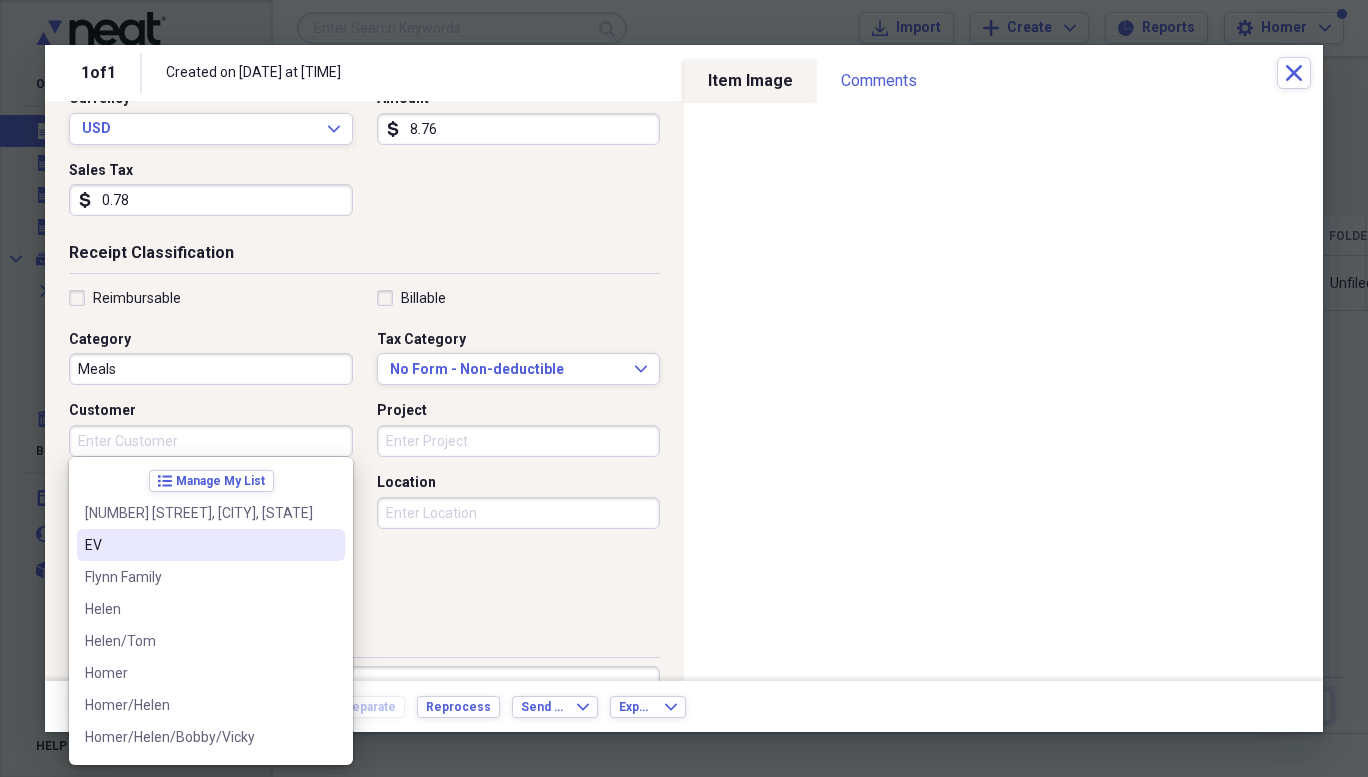 click on "EV" at bounding box center [211, 545] 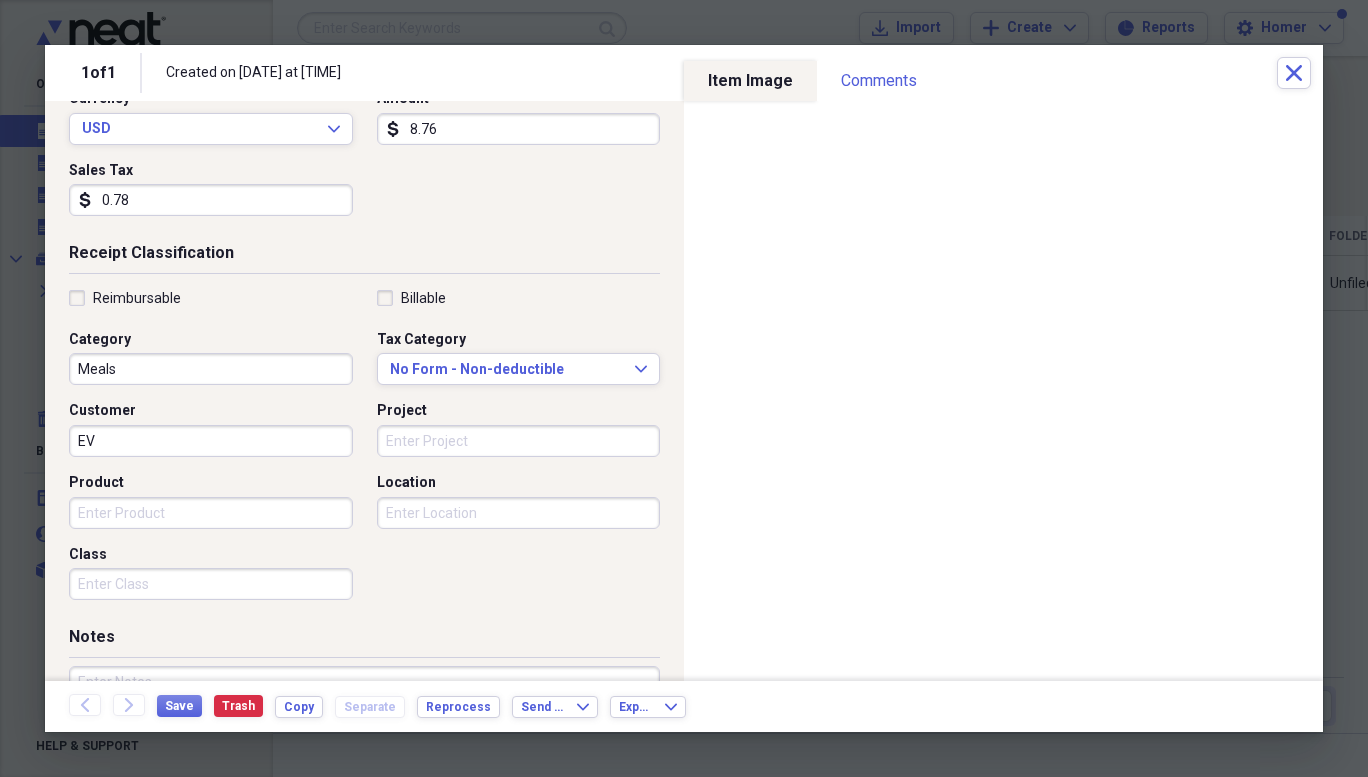 click on "Project" at bounding box center [519, 441] 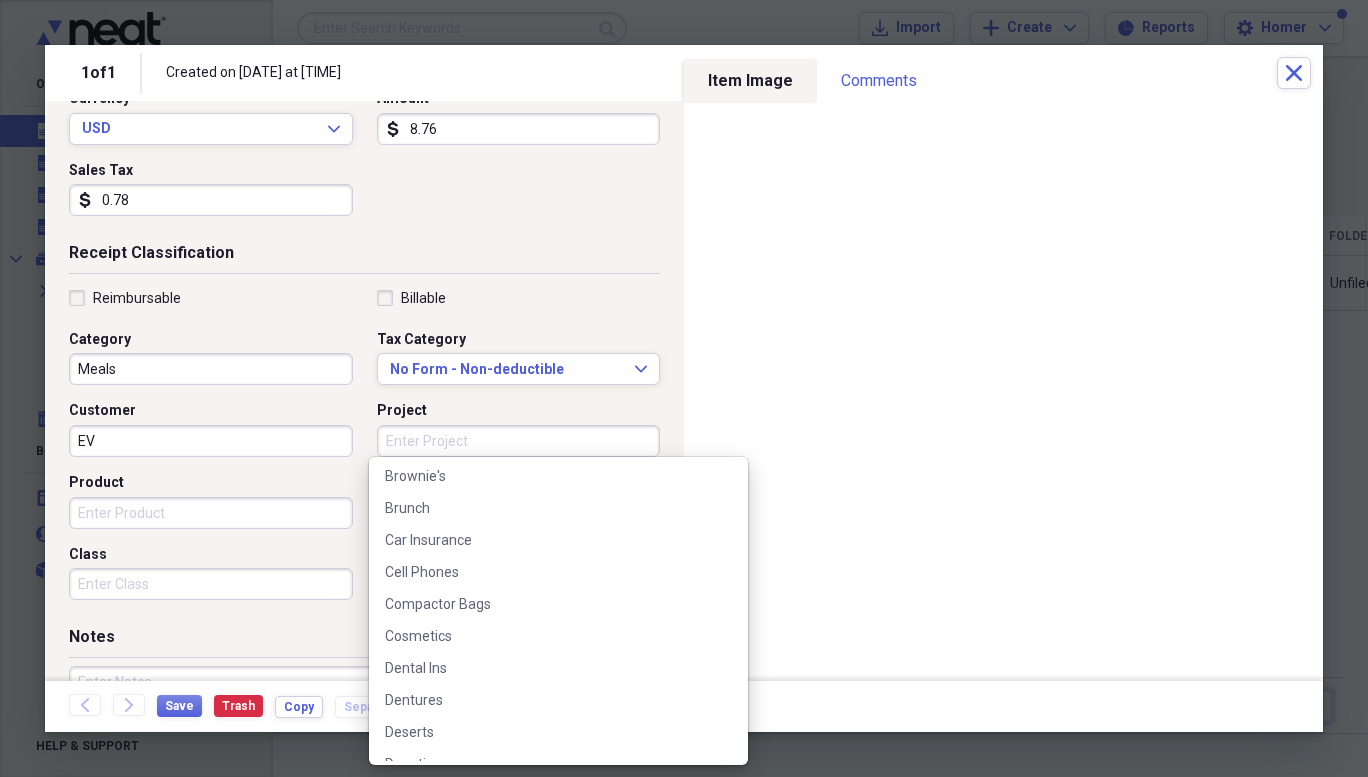 scroll, scrollTop: 807, scrollLeft: 0, axis: vertical 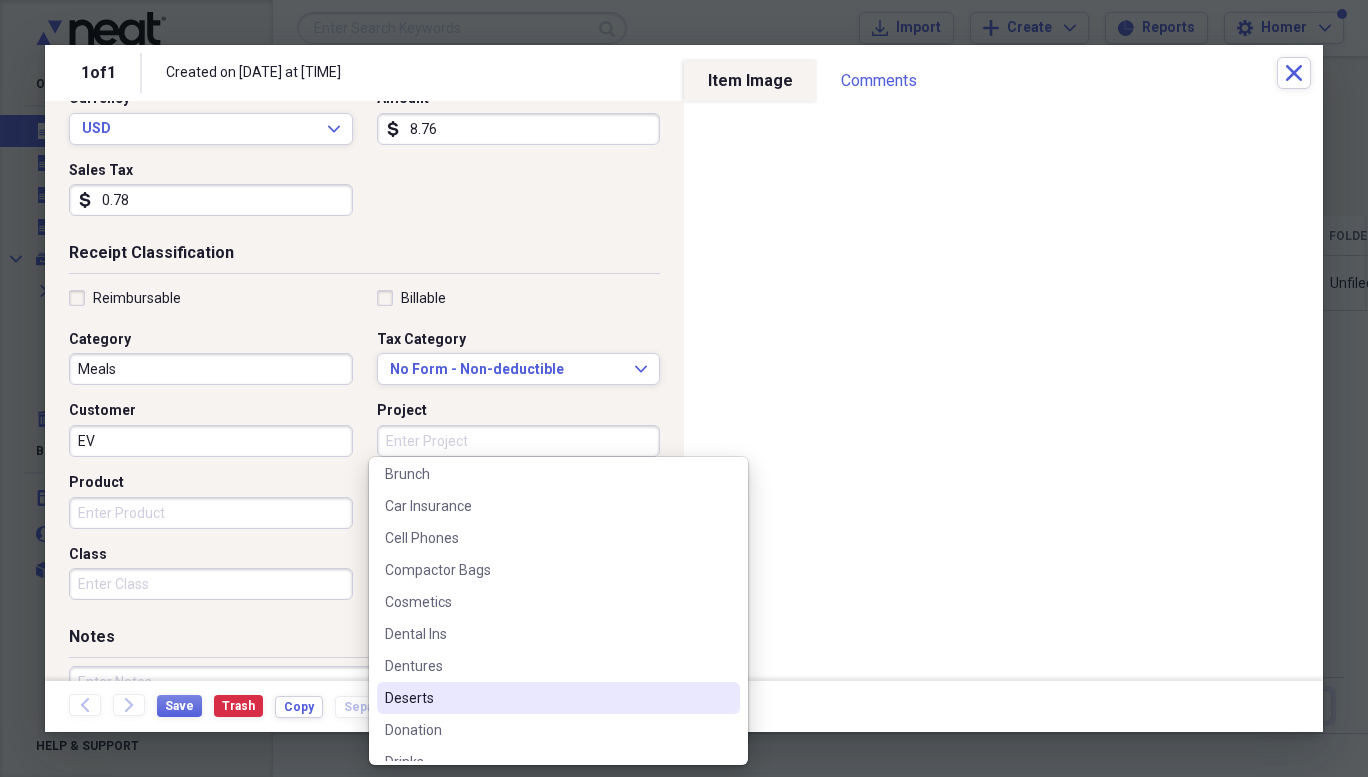 click on "Deserts" at bounding box center (546, 698) 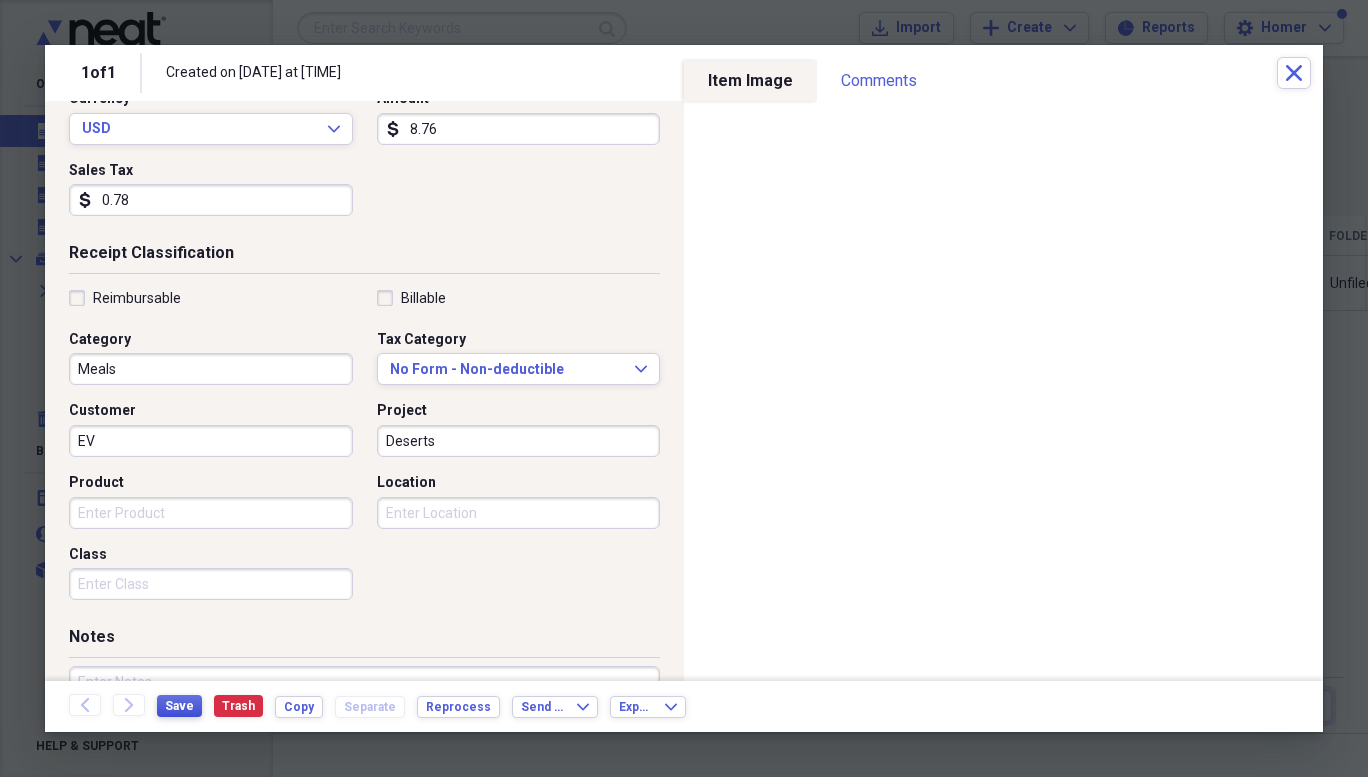 click on "Save" at bounding box center [179, 706] 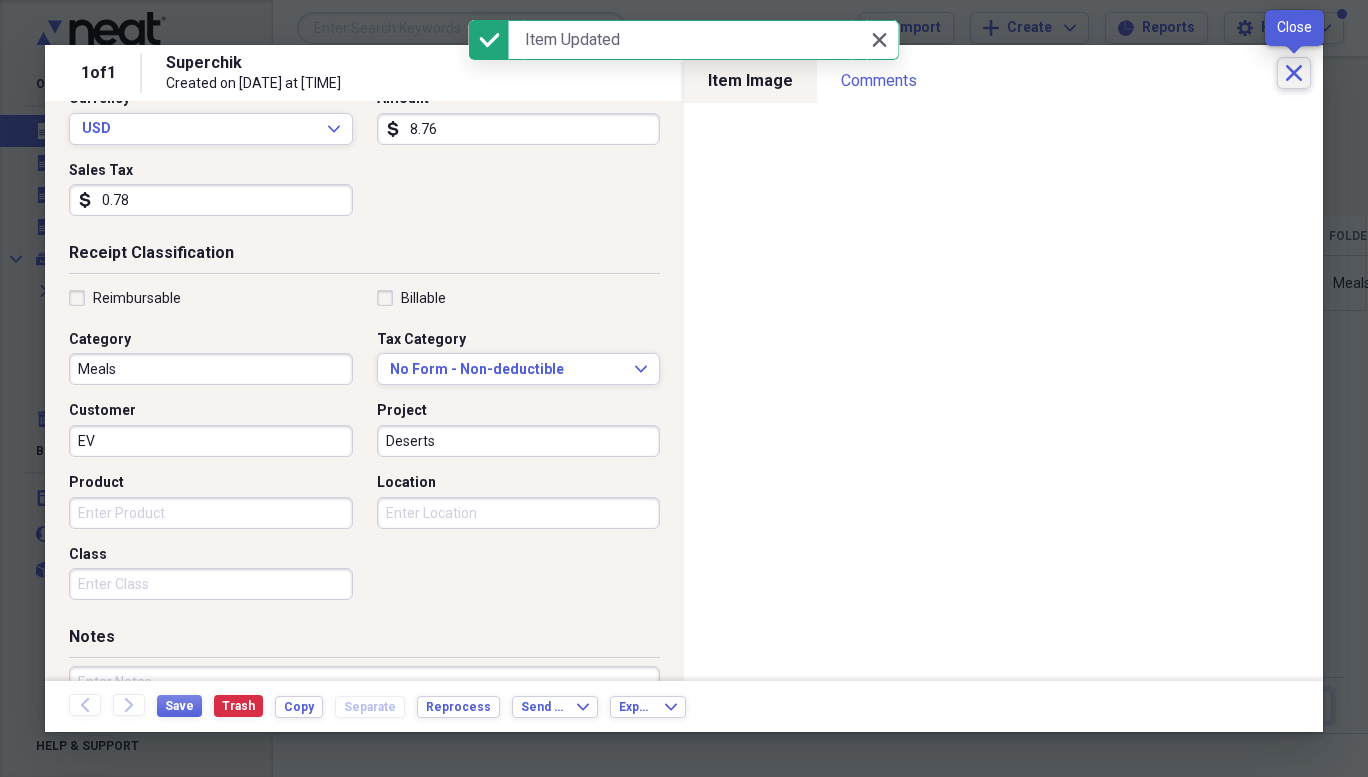 click on "Close" 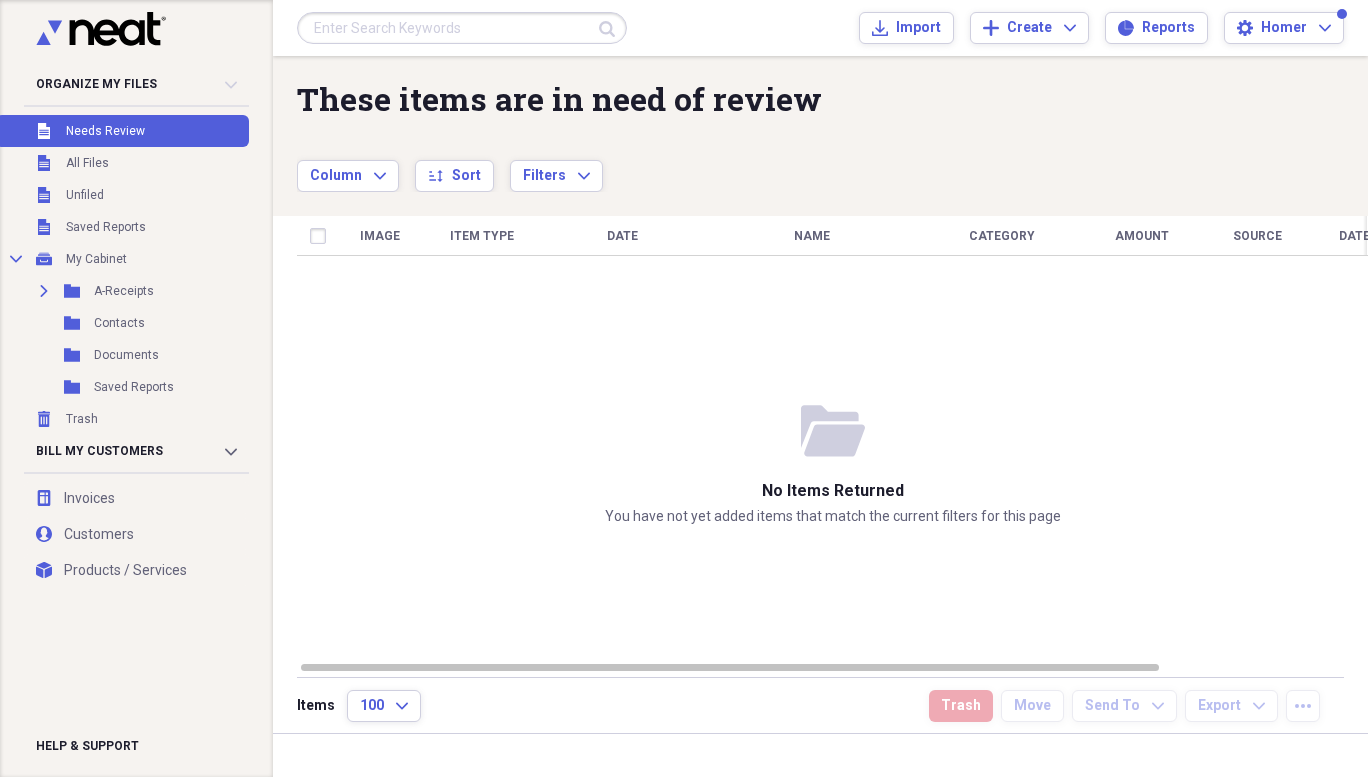 click on "Unfiled All Files" at bounding box center [122, 163] 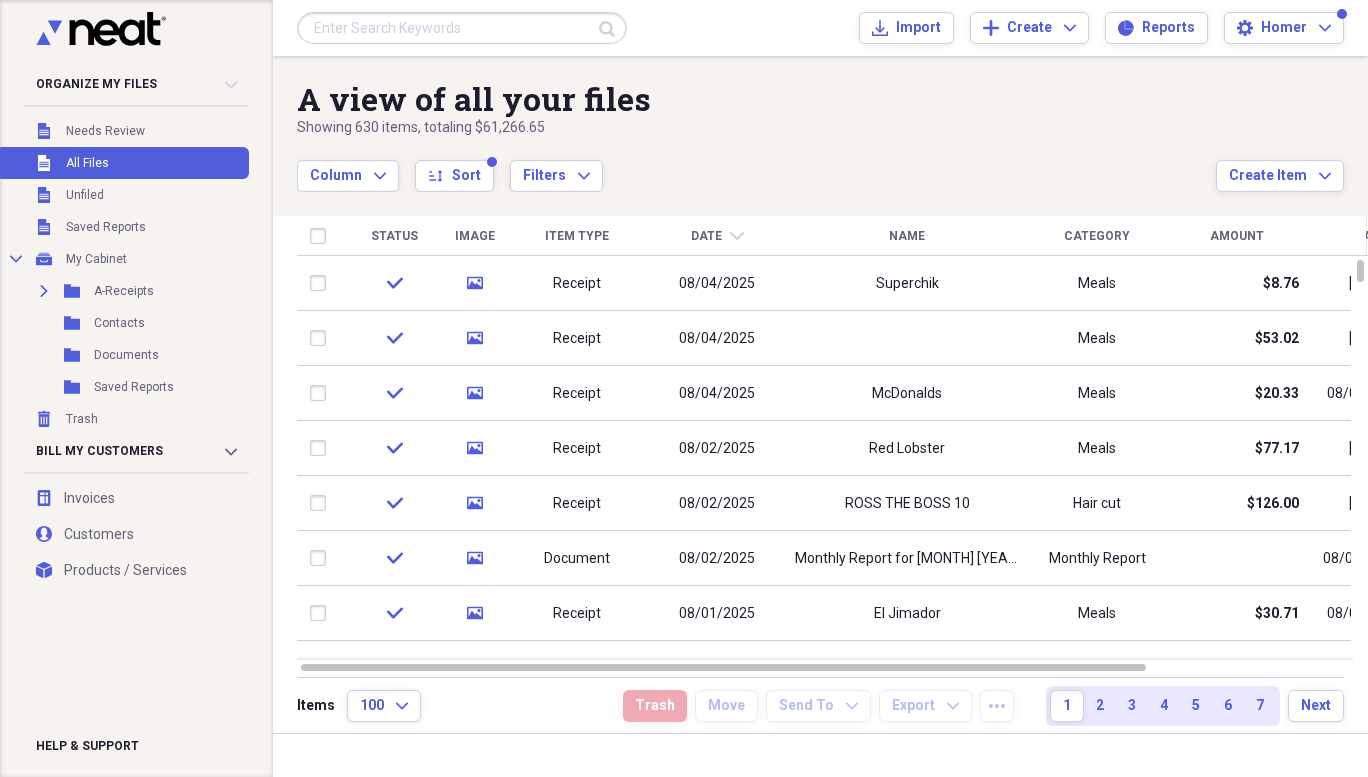 click at bounding box center [907, 338] 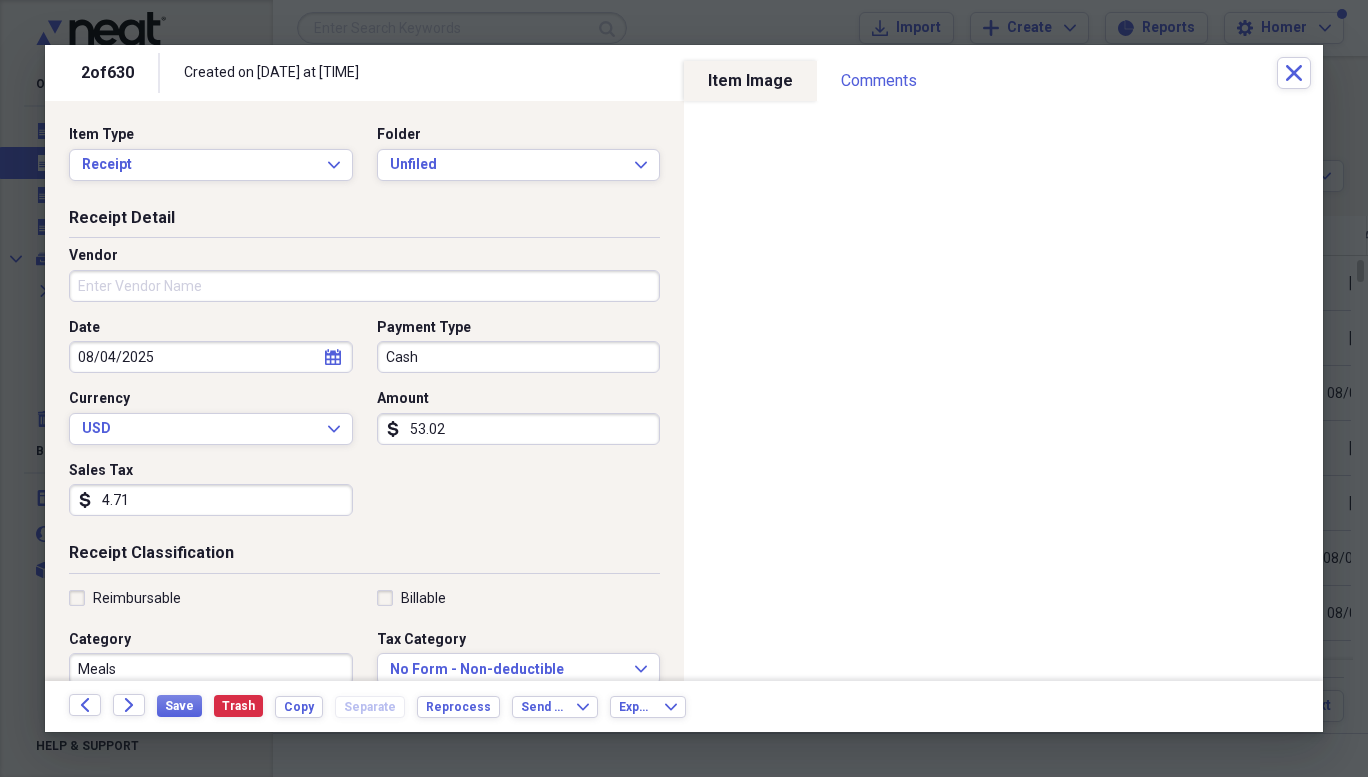 click on "Vendor" at bounding box center [364, 286] 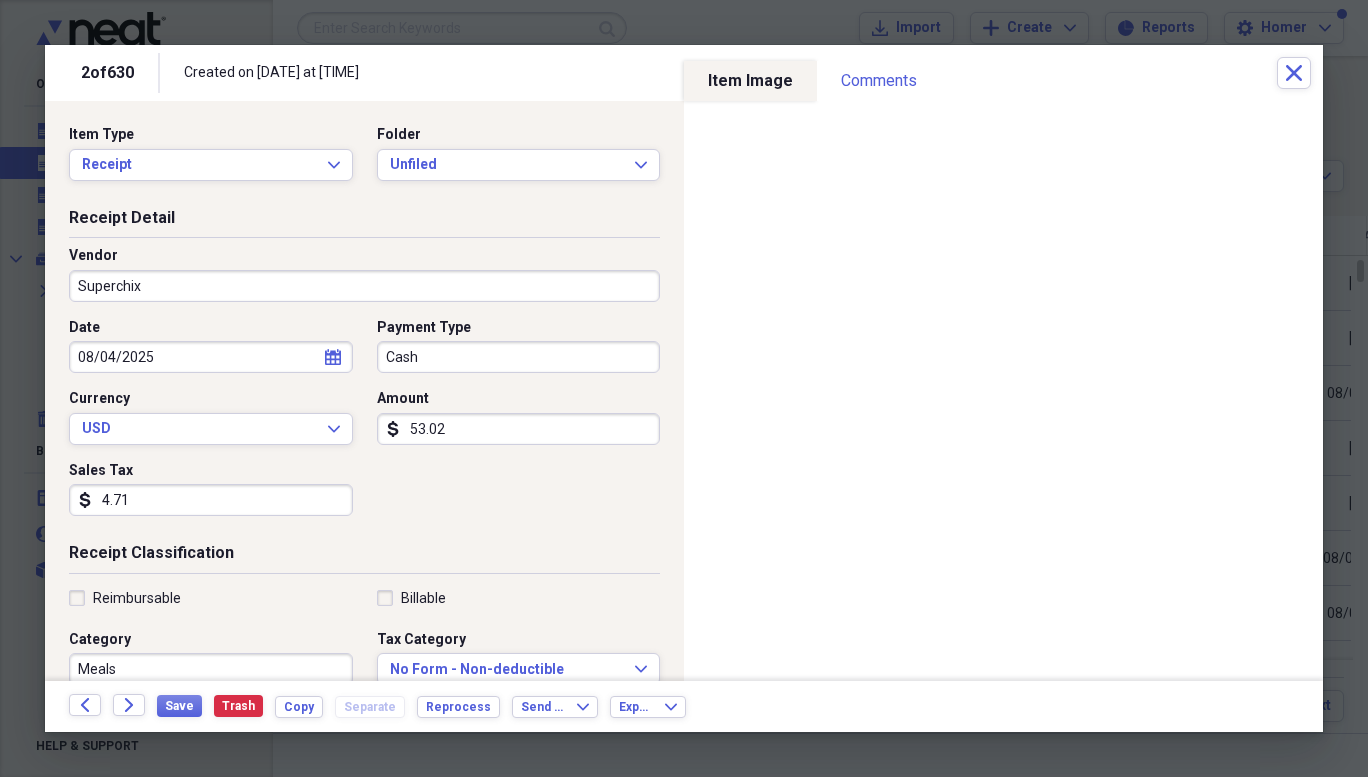 click on "Superchix" at bounding box center (364, 286) 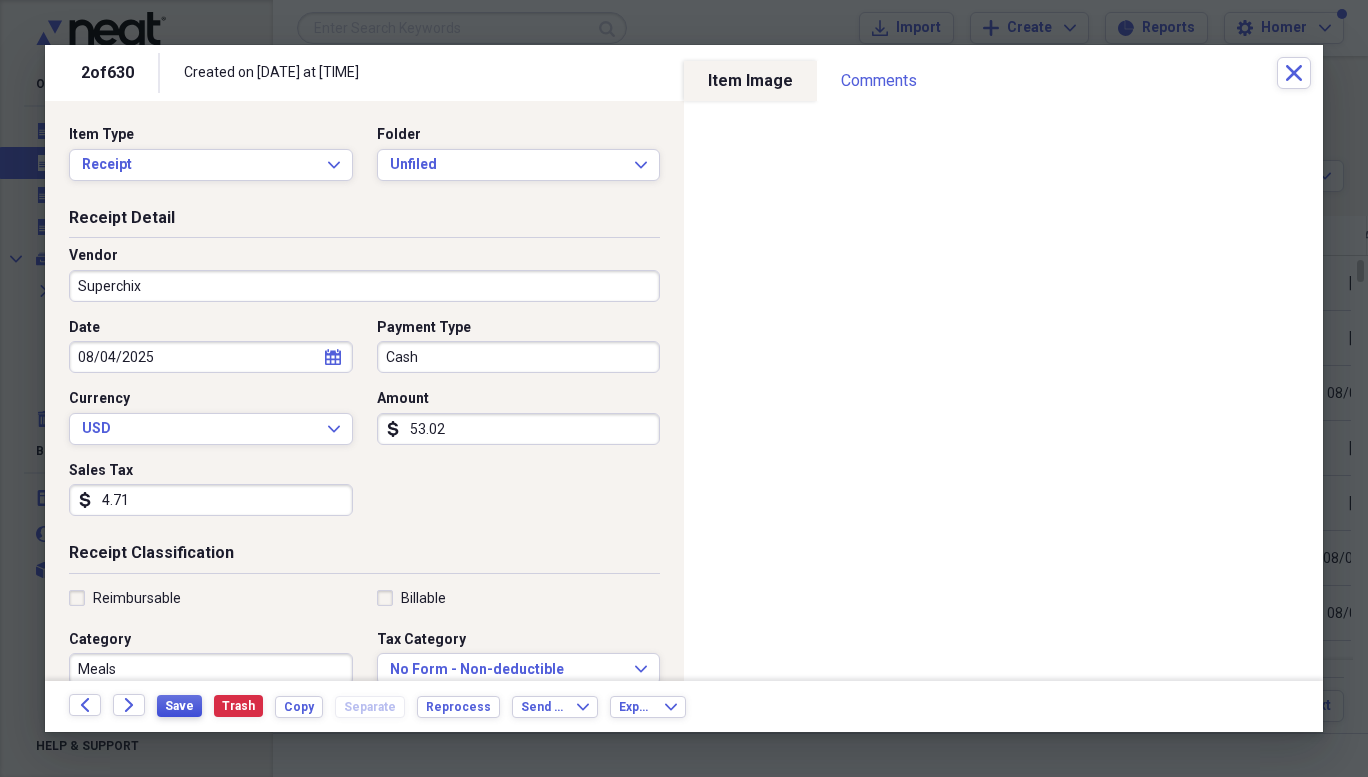 click on "Save" at bounding box center [179, 706] 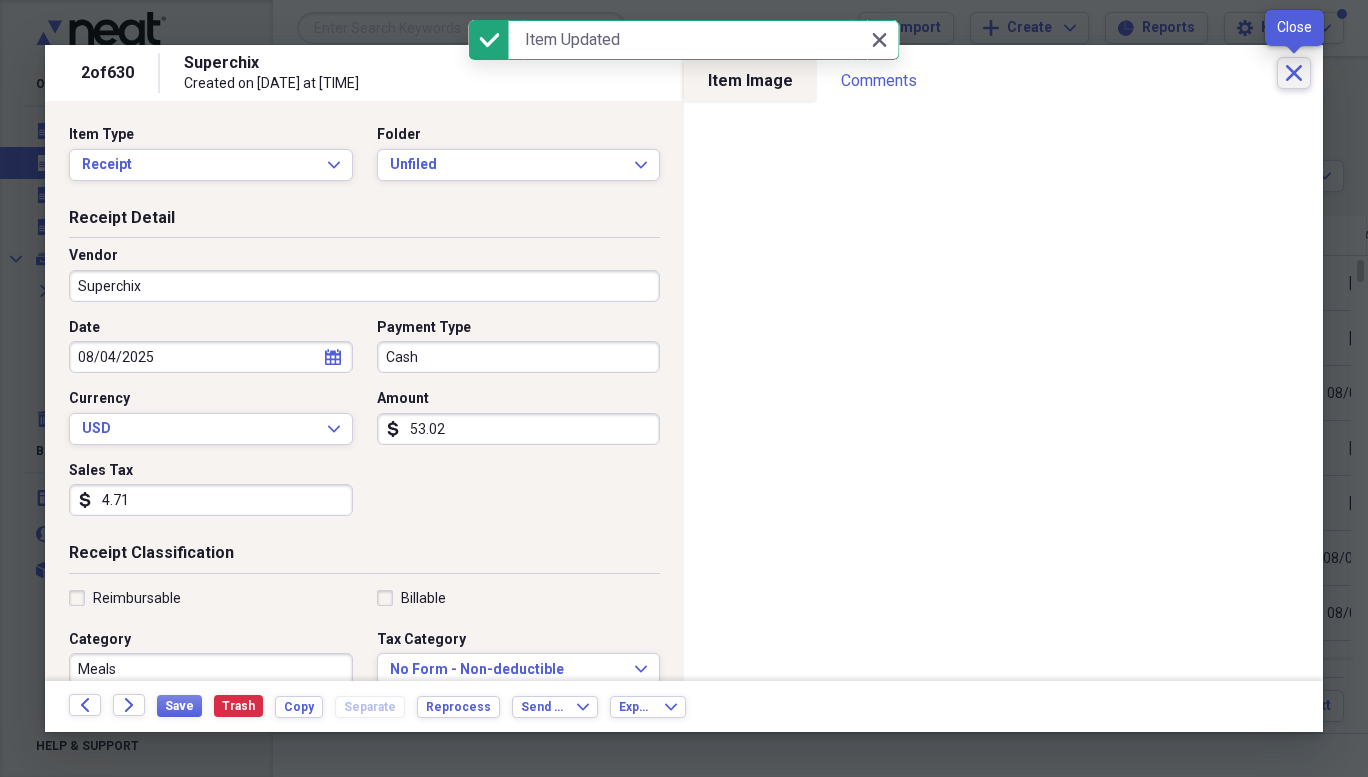 click 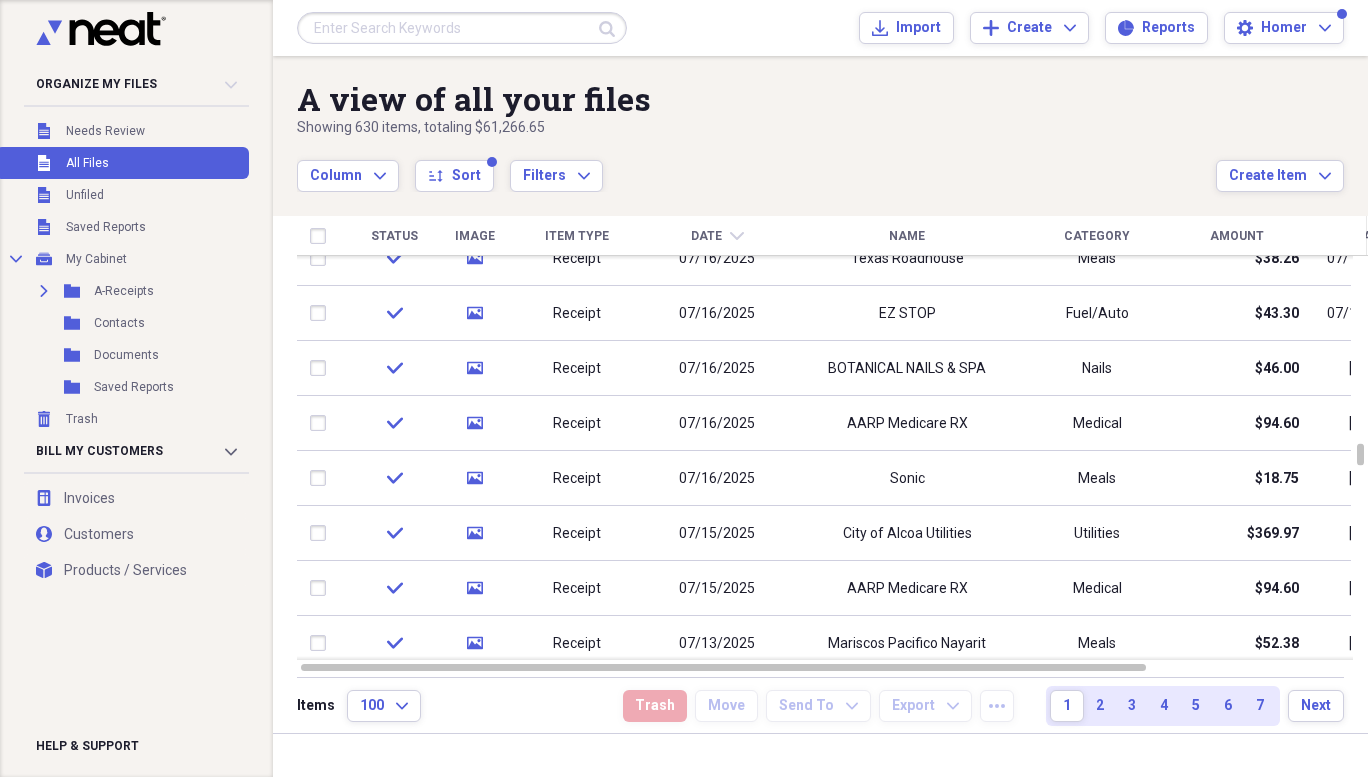 click on "07/15/2025" at bounding box center [717, 534] 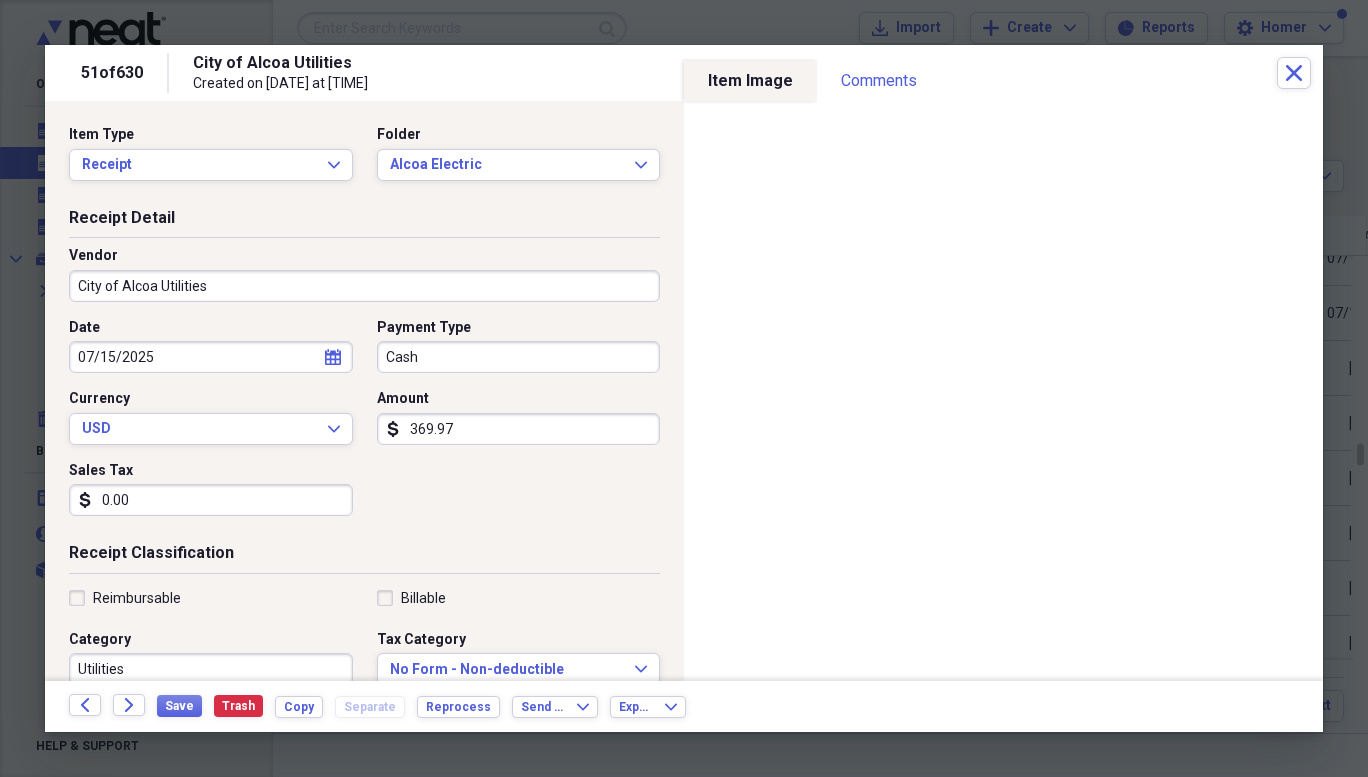 click 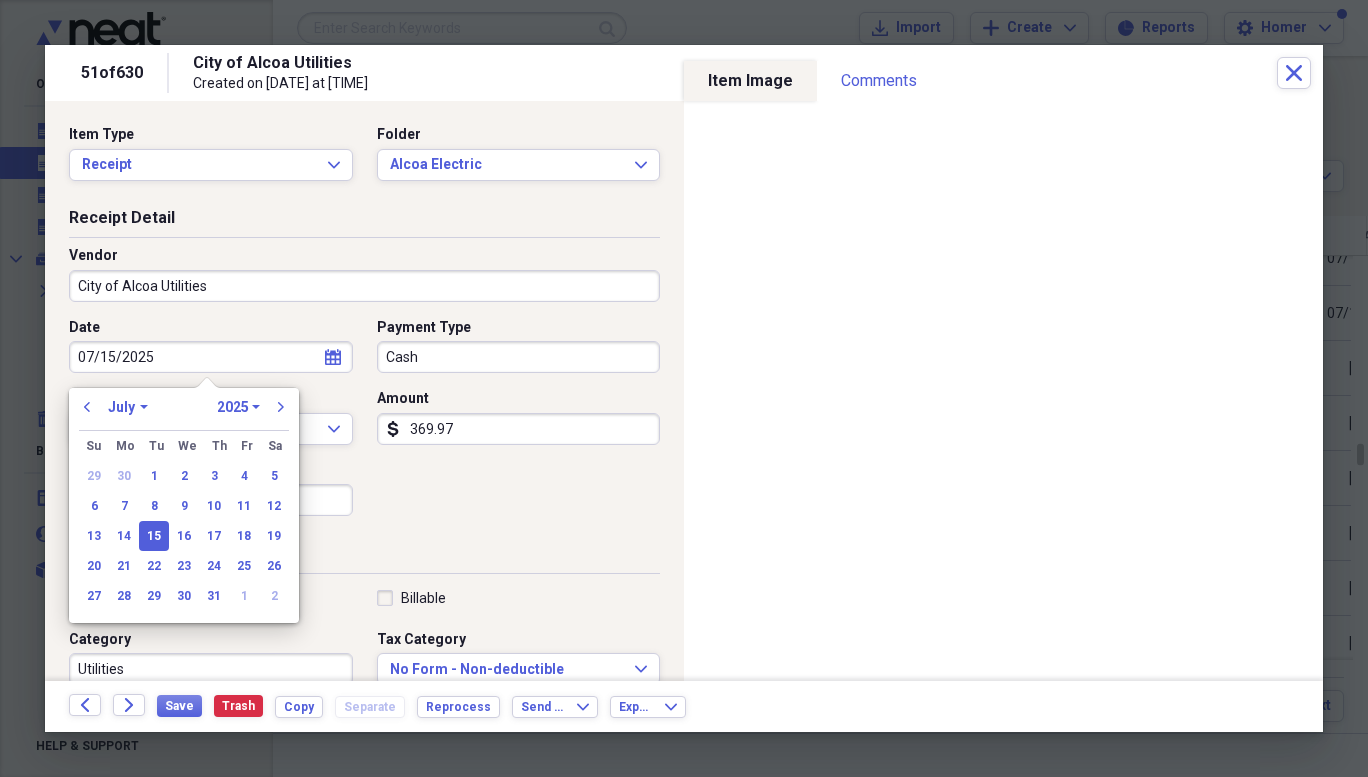 click on "January February March April May June July August September October November December" at bounding box center (128, 407) 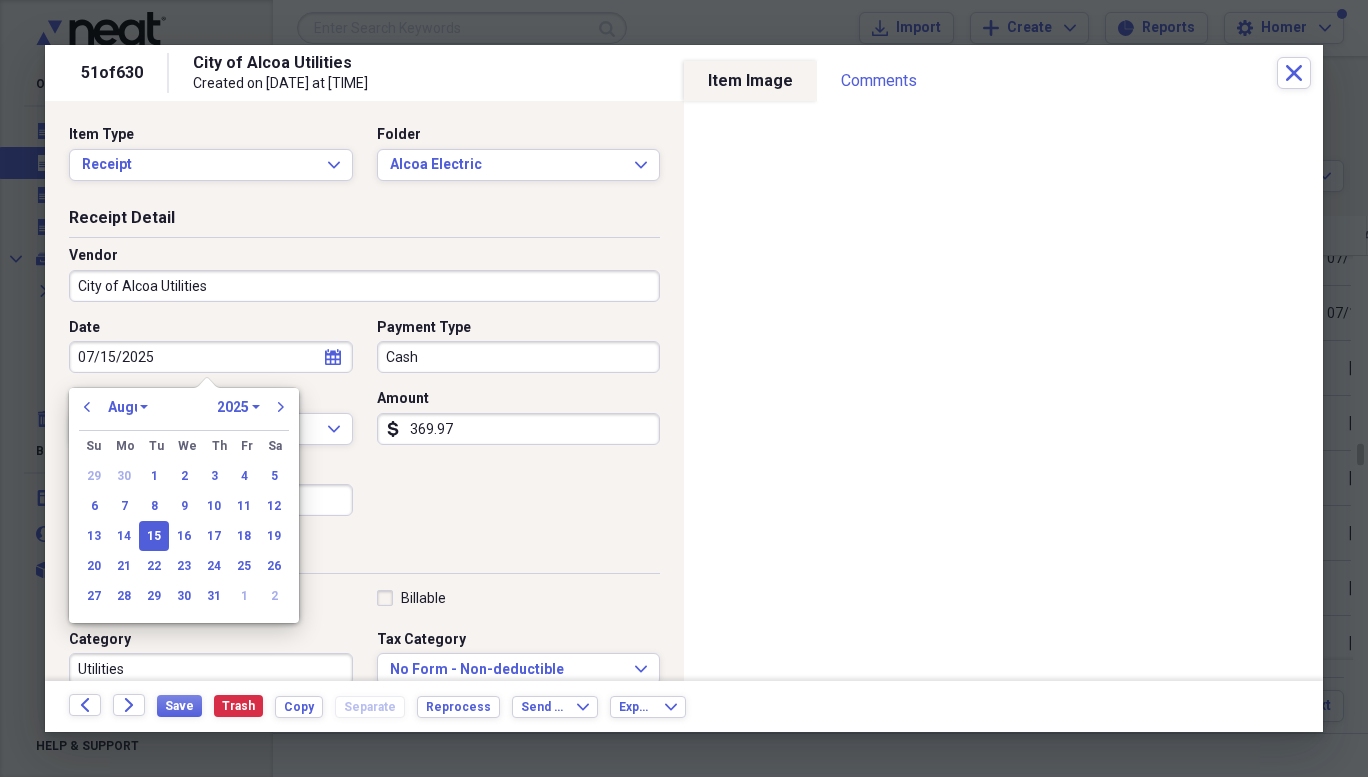 click on "January February March April May June July August September October November December" at bounding box center (128, 407) 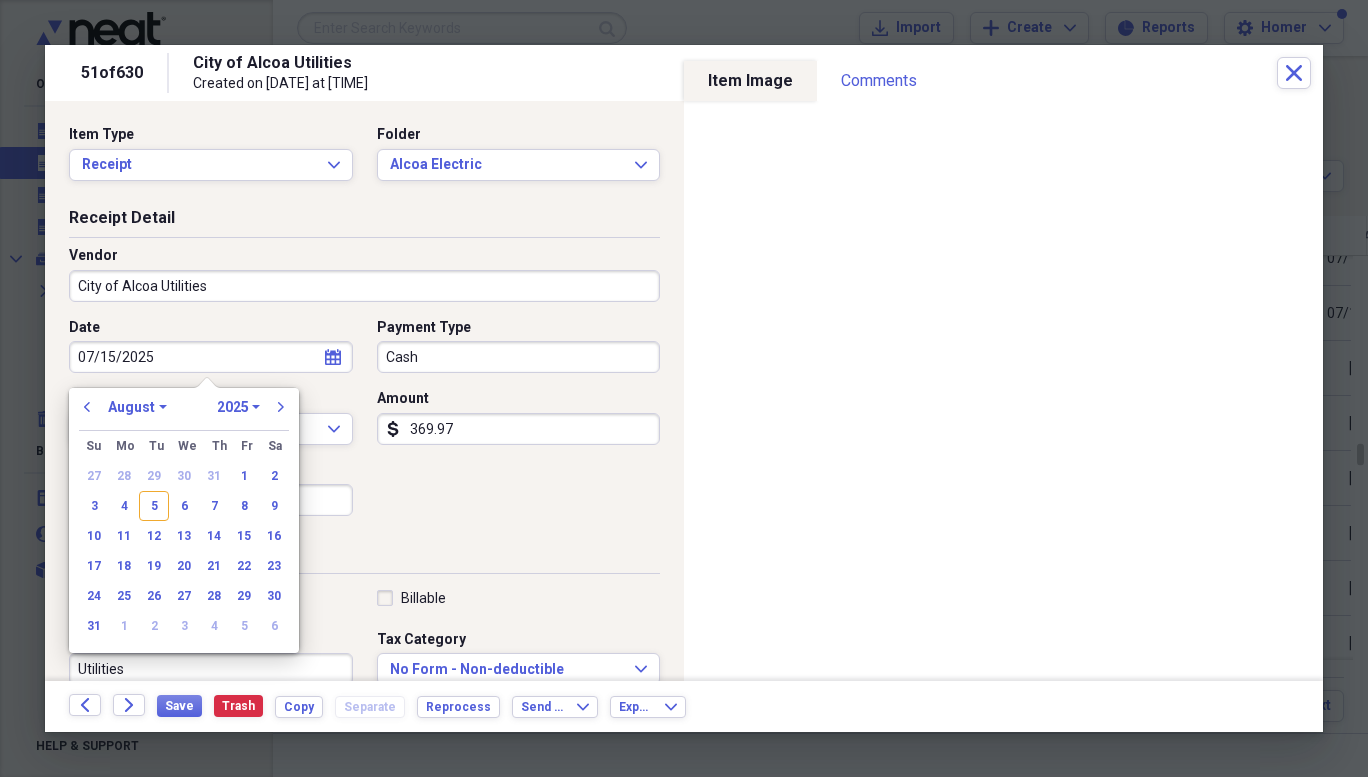 click on "4" at bounding box center (124, 506) 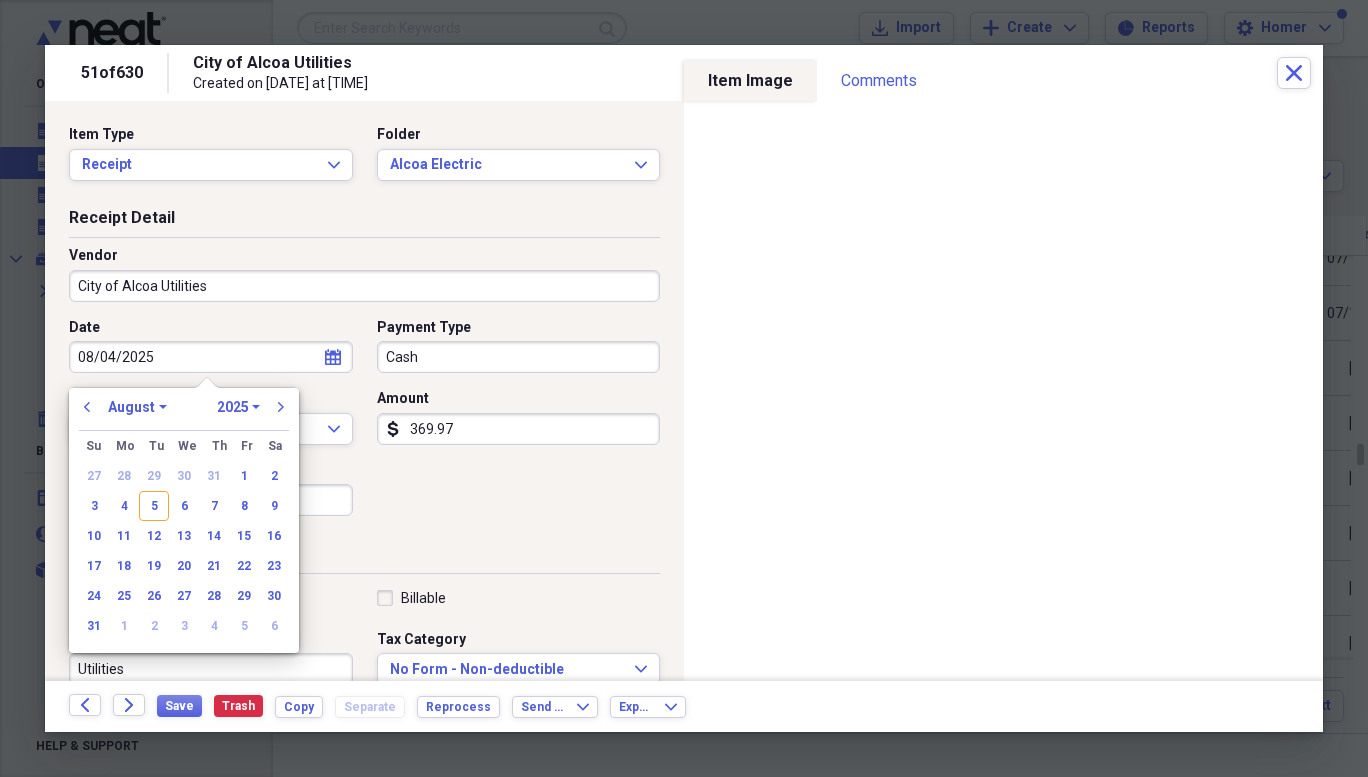 type on "08/04/2025" 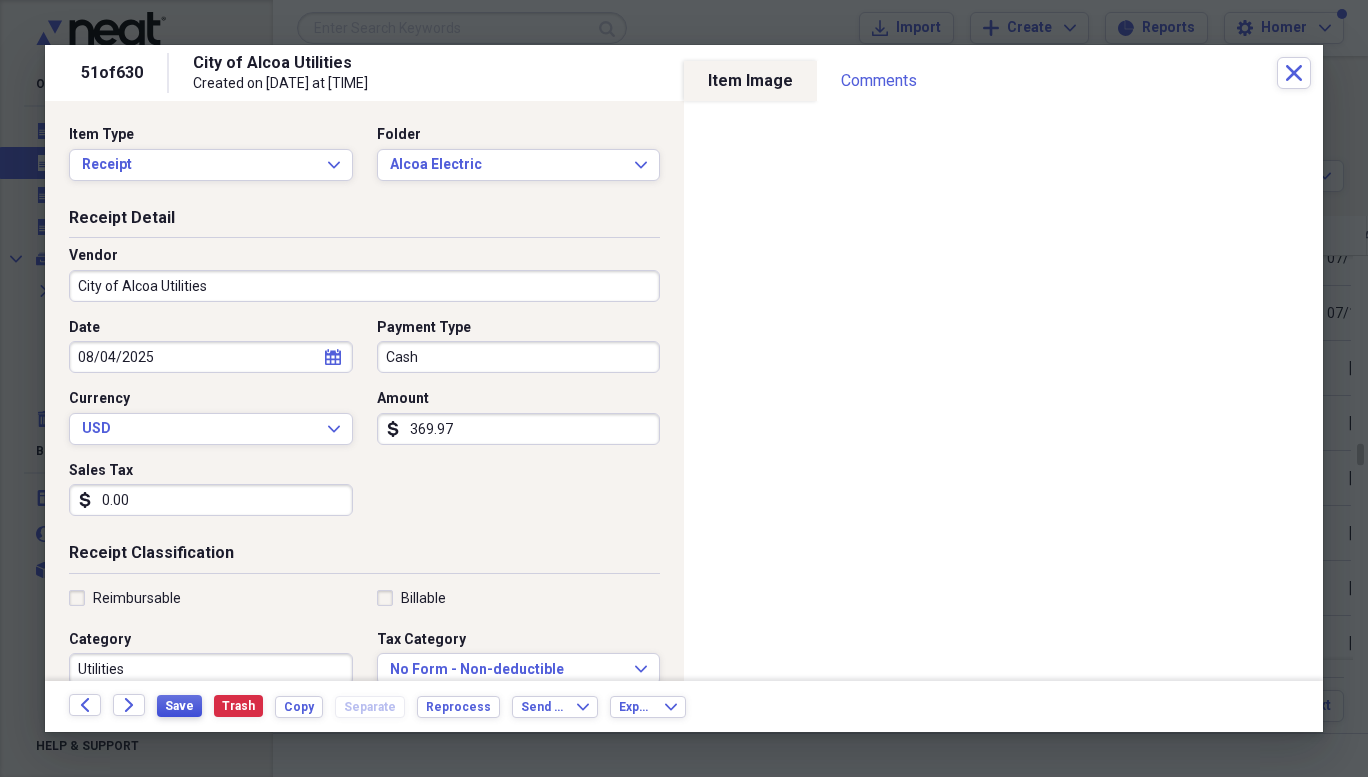 click on "Save" at bounding box center (179, 706) 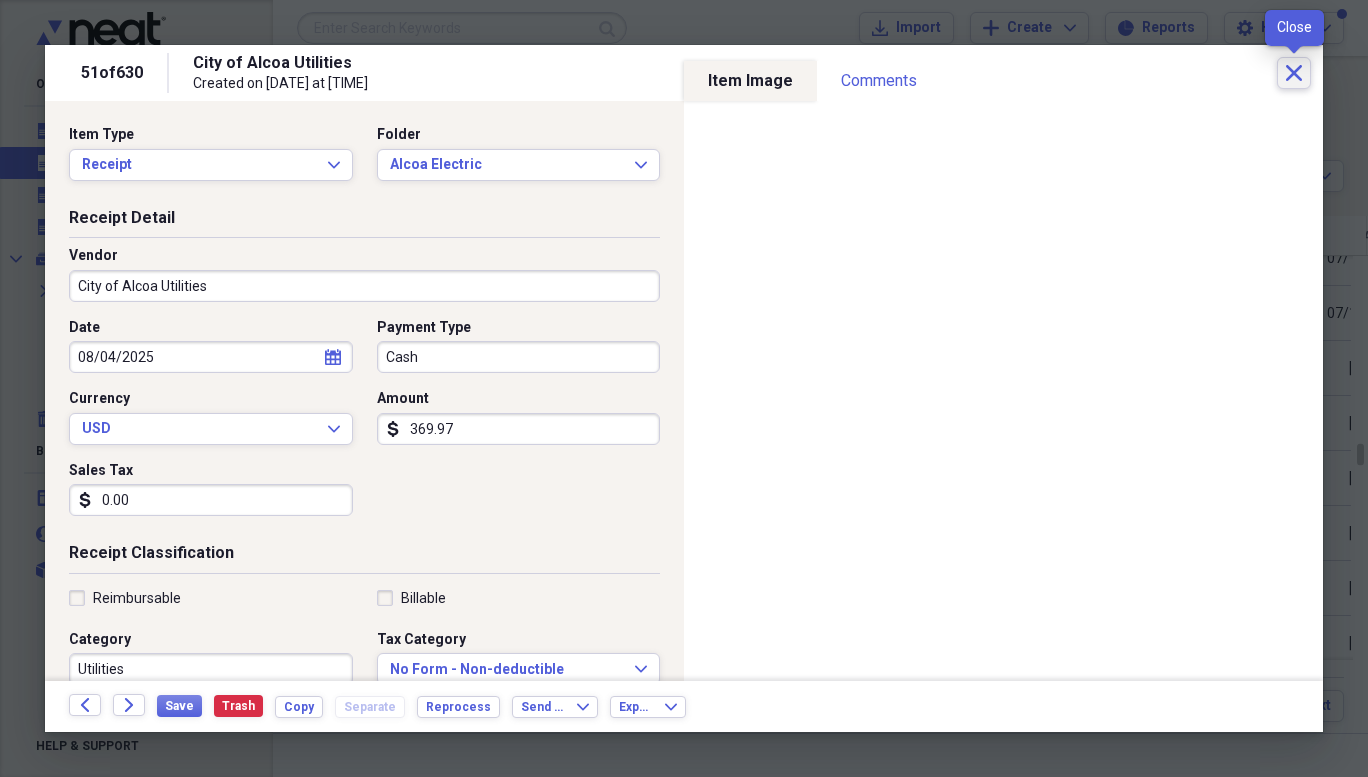 click 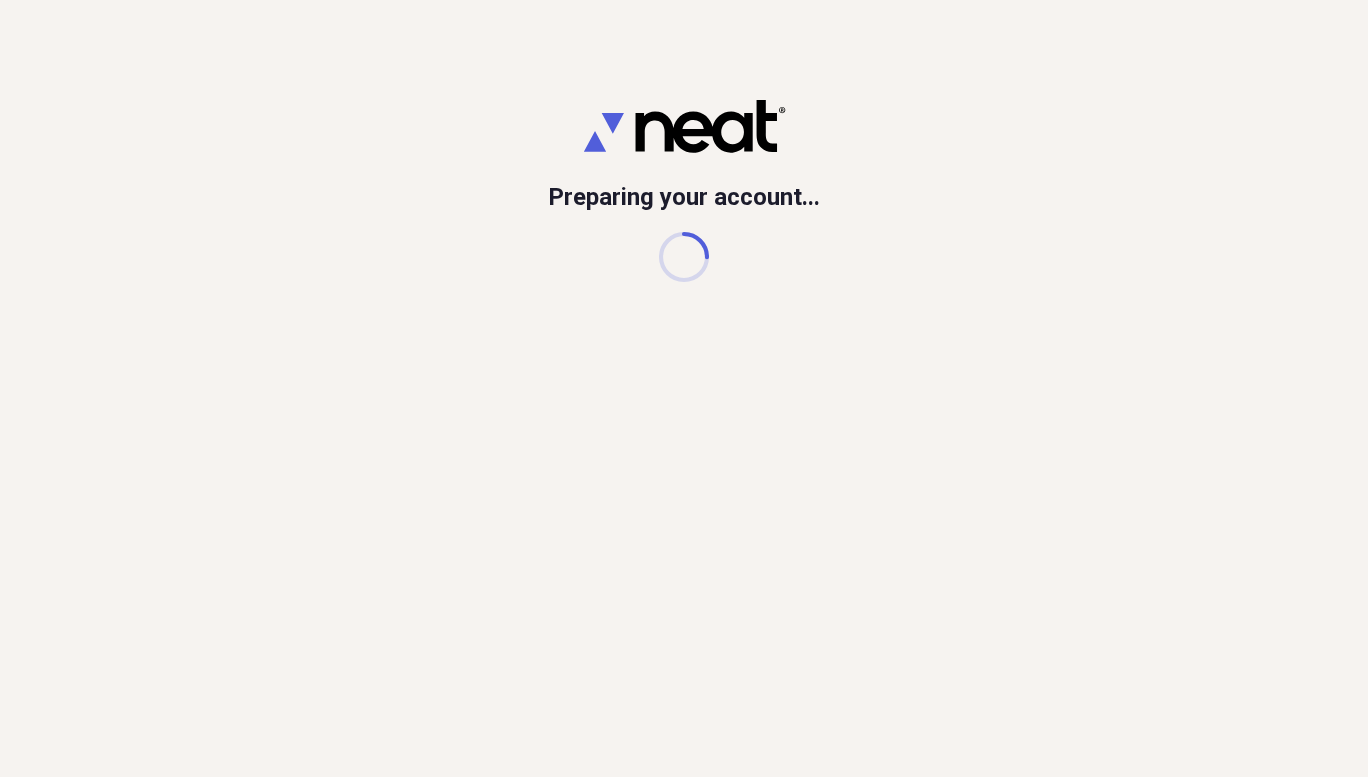 scroll, scrollTop: 0, scrollLeft: 0, axis: both 